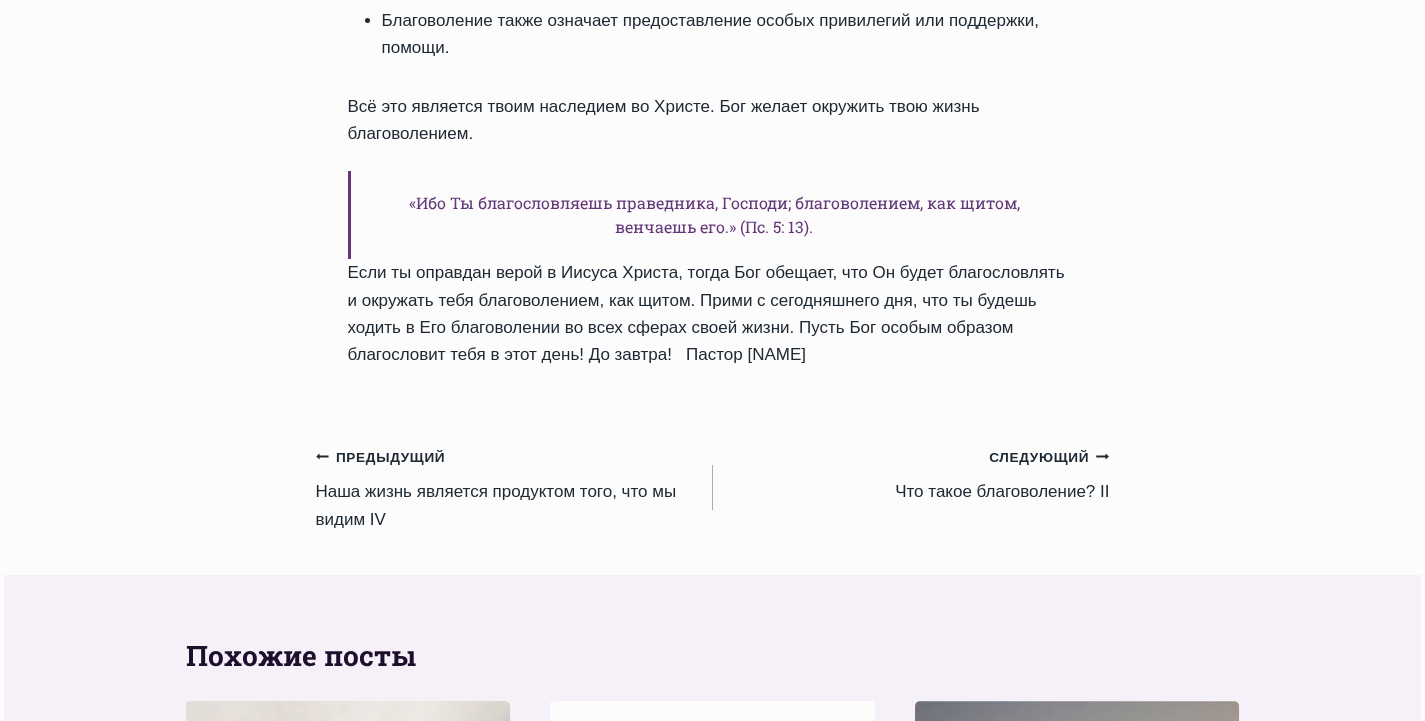 scroll, scrollTop: 1300, scrollLeft: 0, axis: vertical 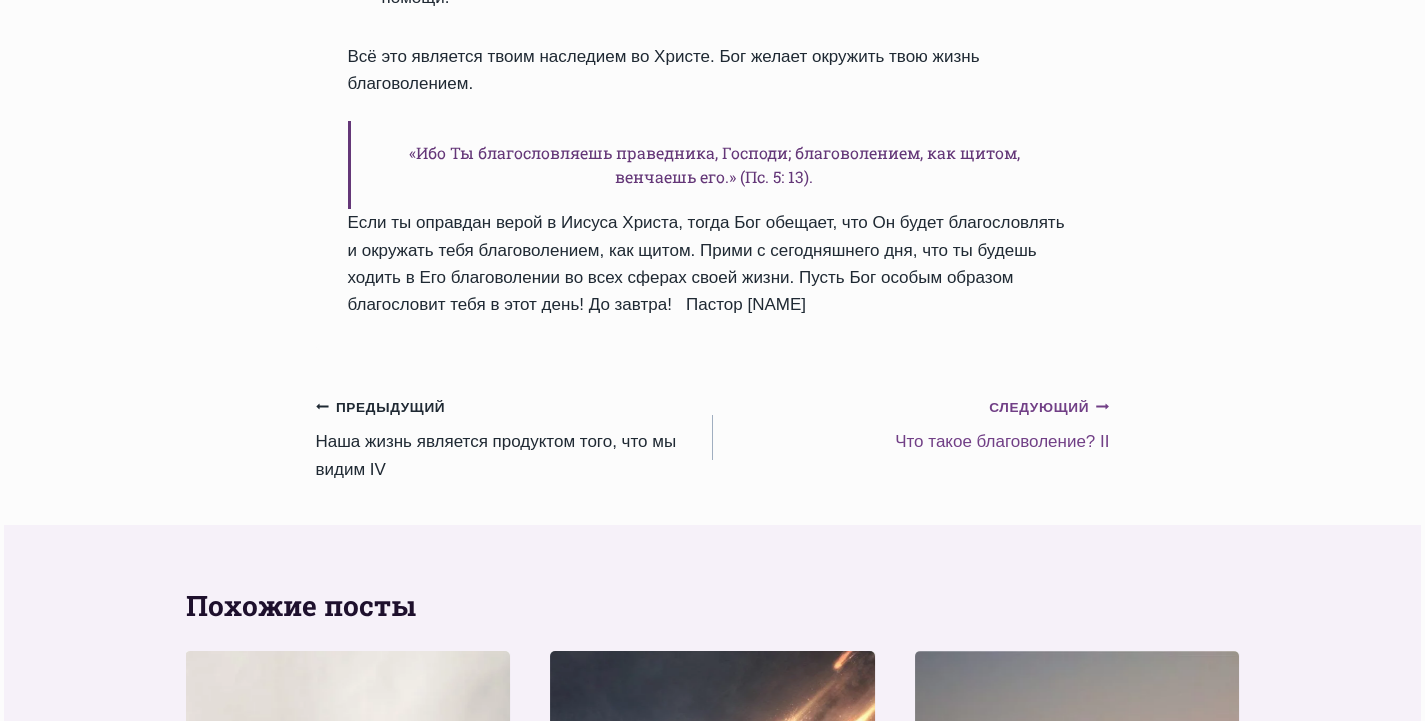 click on "Продолжить" 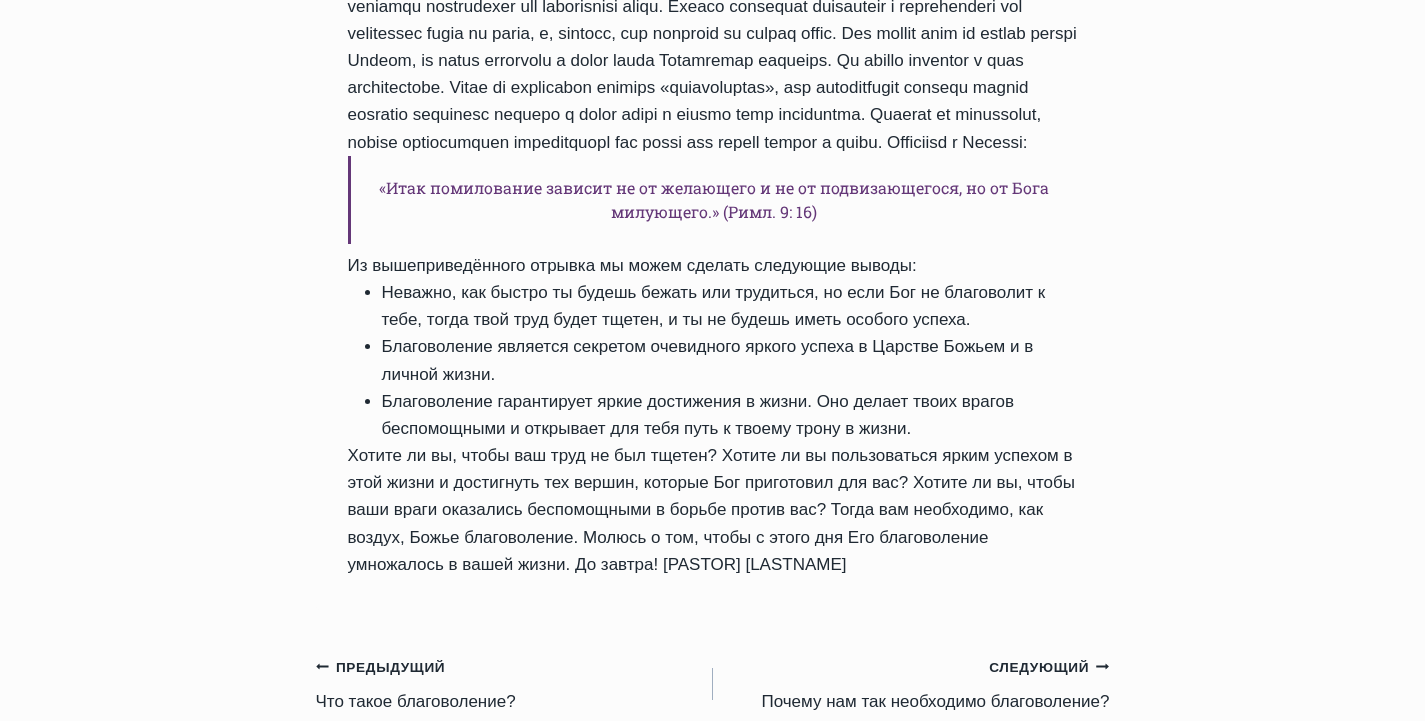 scroll, scrollTop: 1000, scrollLeft: 0, axis: vertical 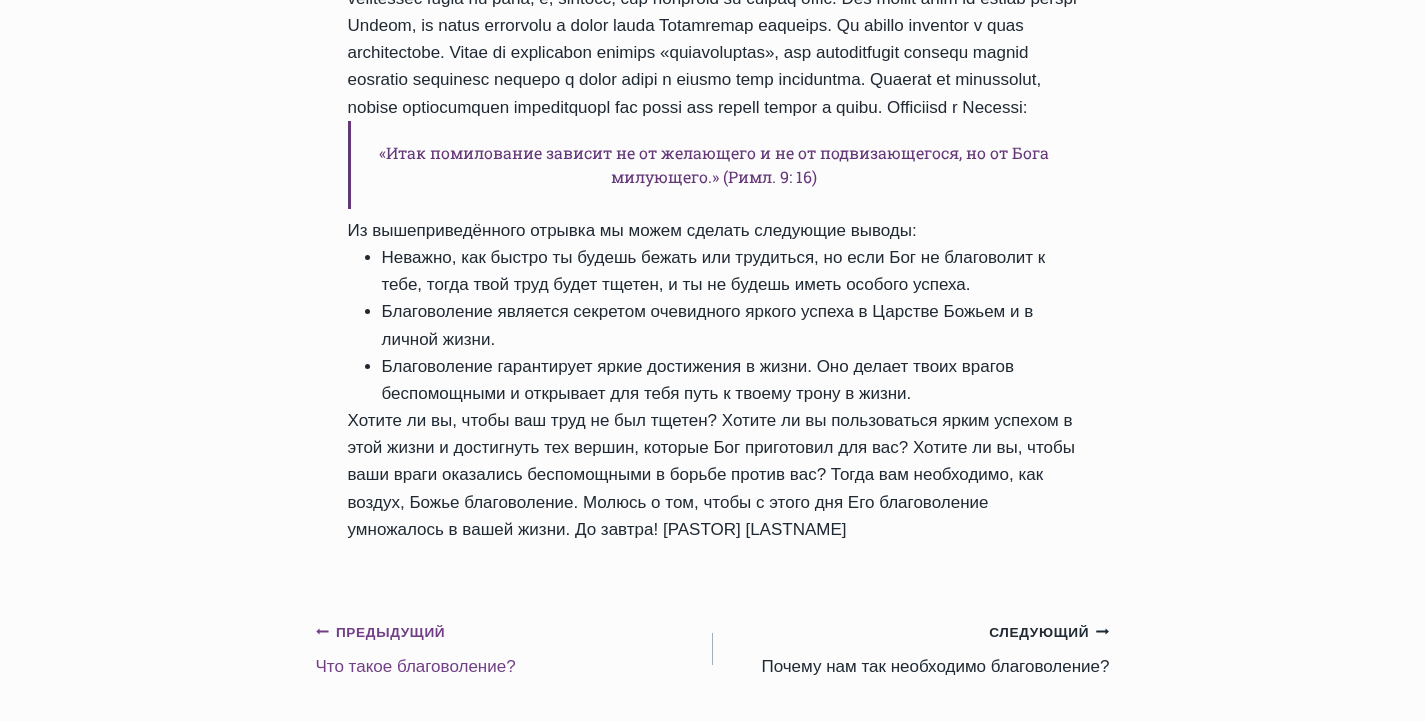 click on "Предыдущий" 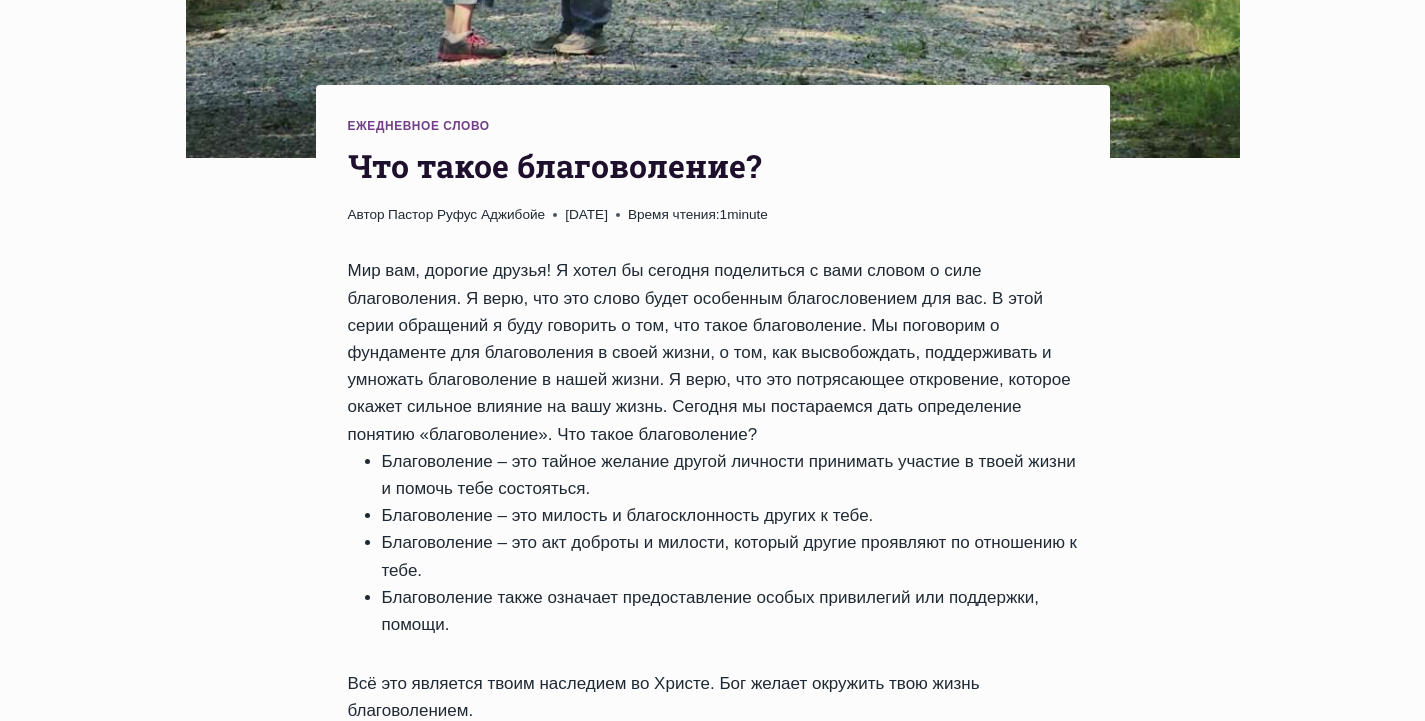 scroll, scrollTop: 700, scrollLeft: 0, axis: vertical 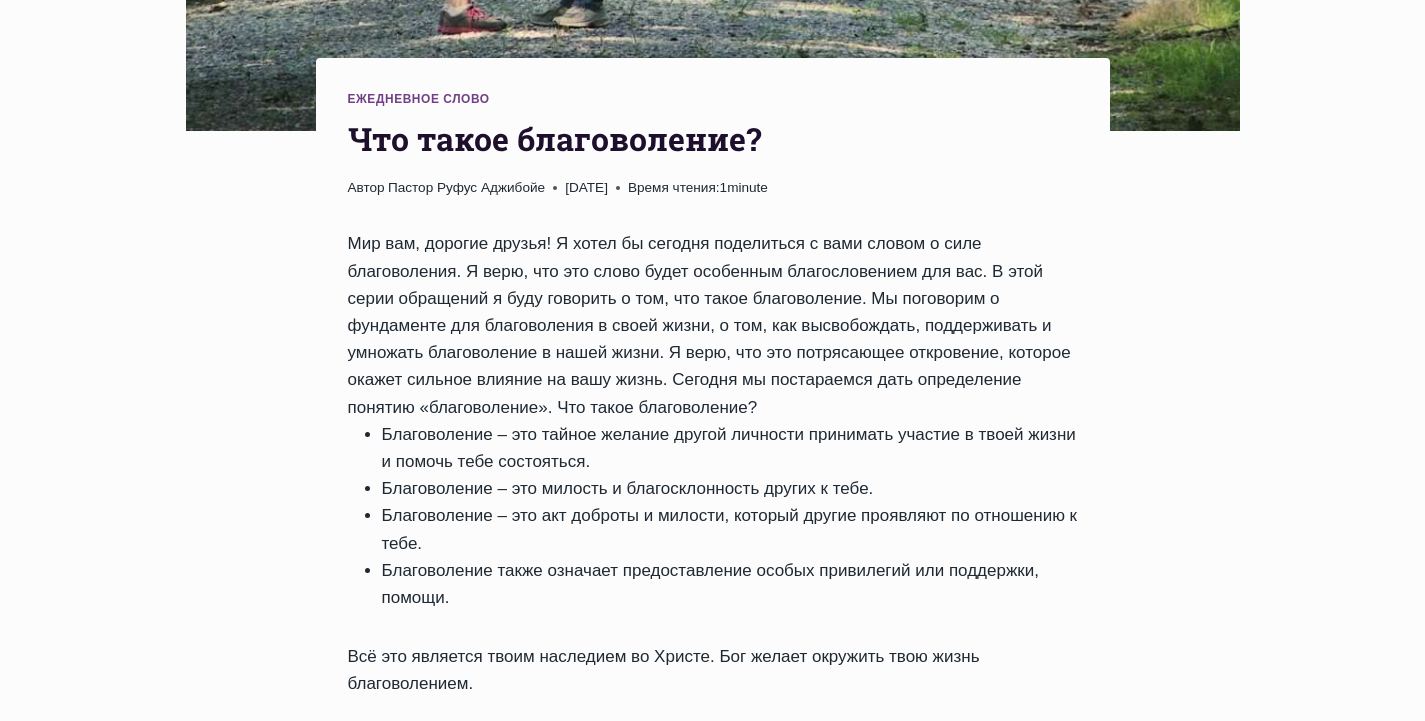 drag, startPoint x: 325, startPoint y: 237, endPoint x: 1004, endPoint y: 678, distance: 809.6431 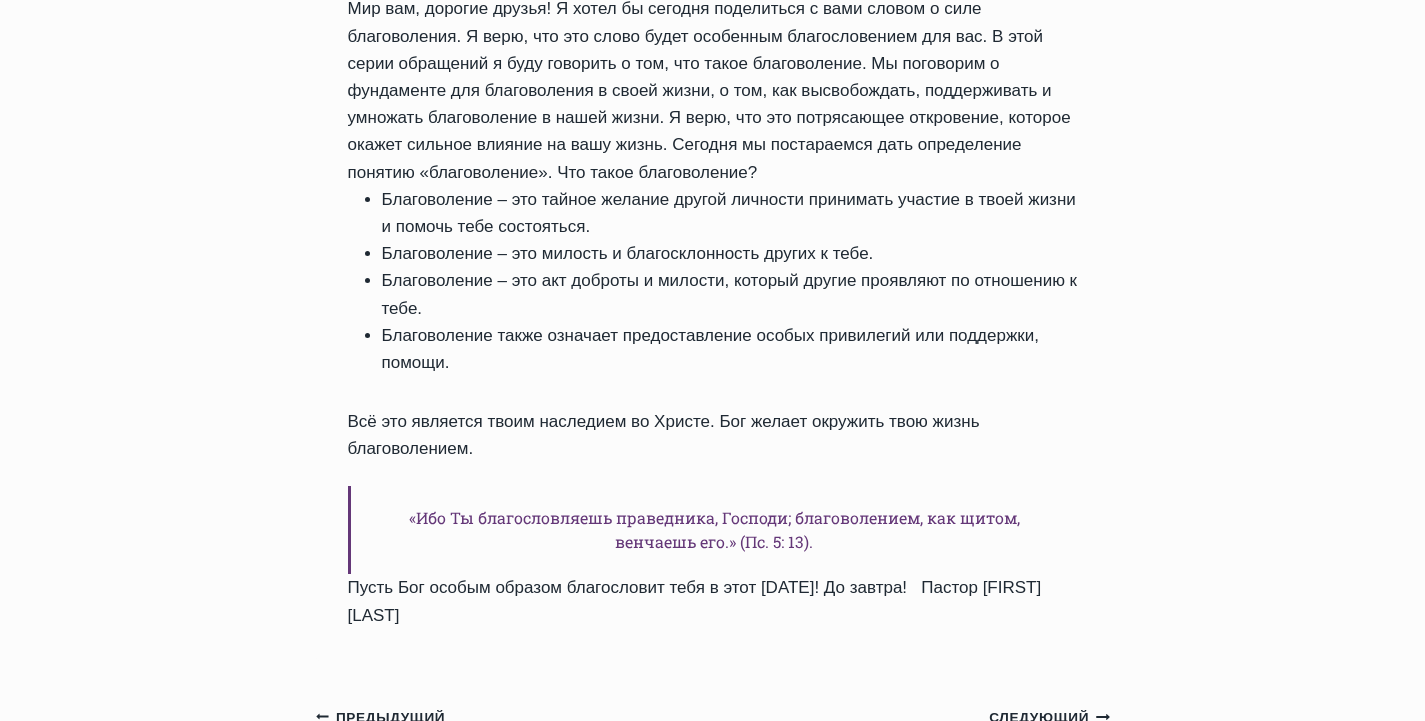 scroll, scrollTop: 1000, scrollLeft: 0, axis: vertical 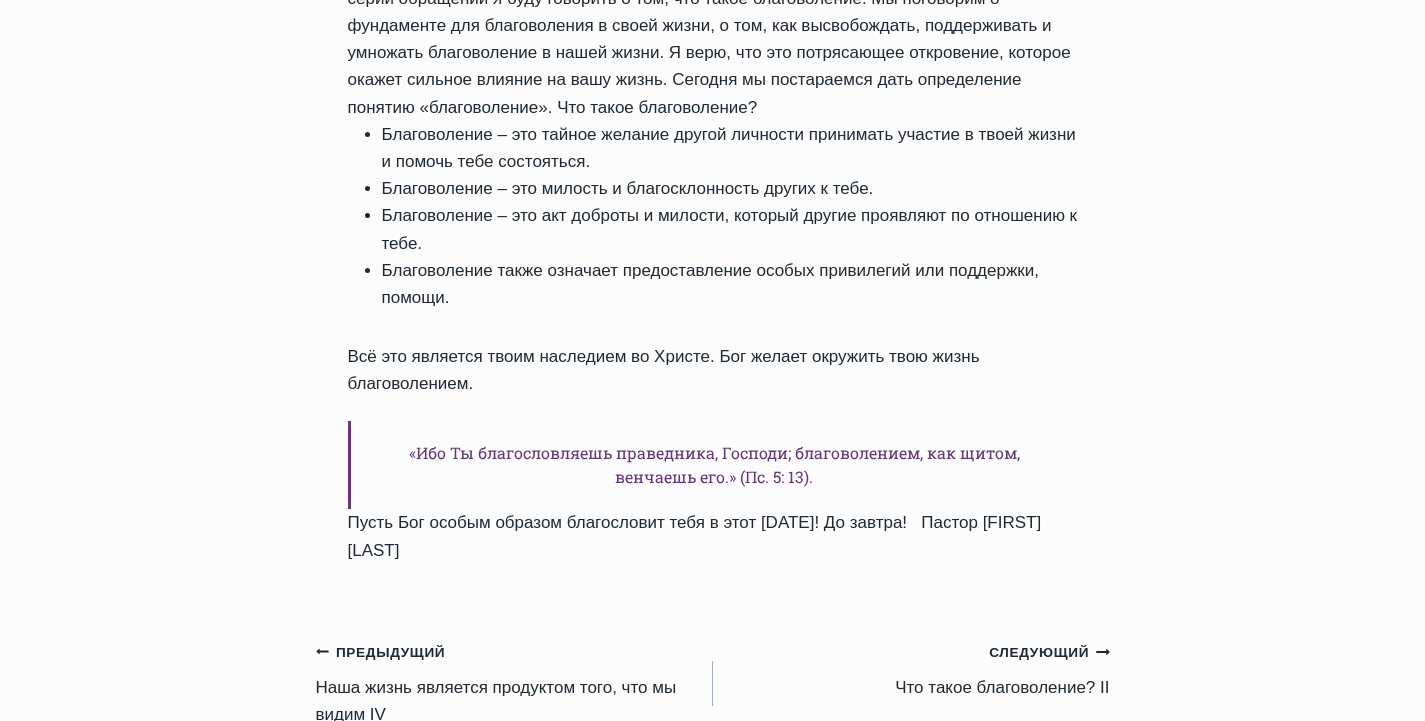 drag, startPoint x: 409, startPoint y: 435, endPoint x: 682, endPoint y: 543, distance: 293.58646 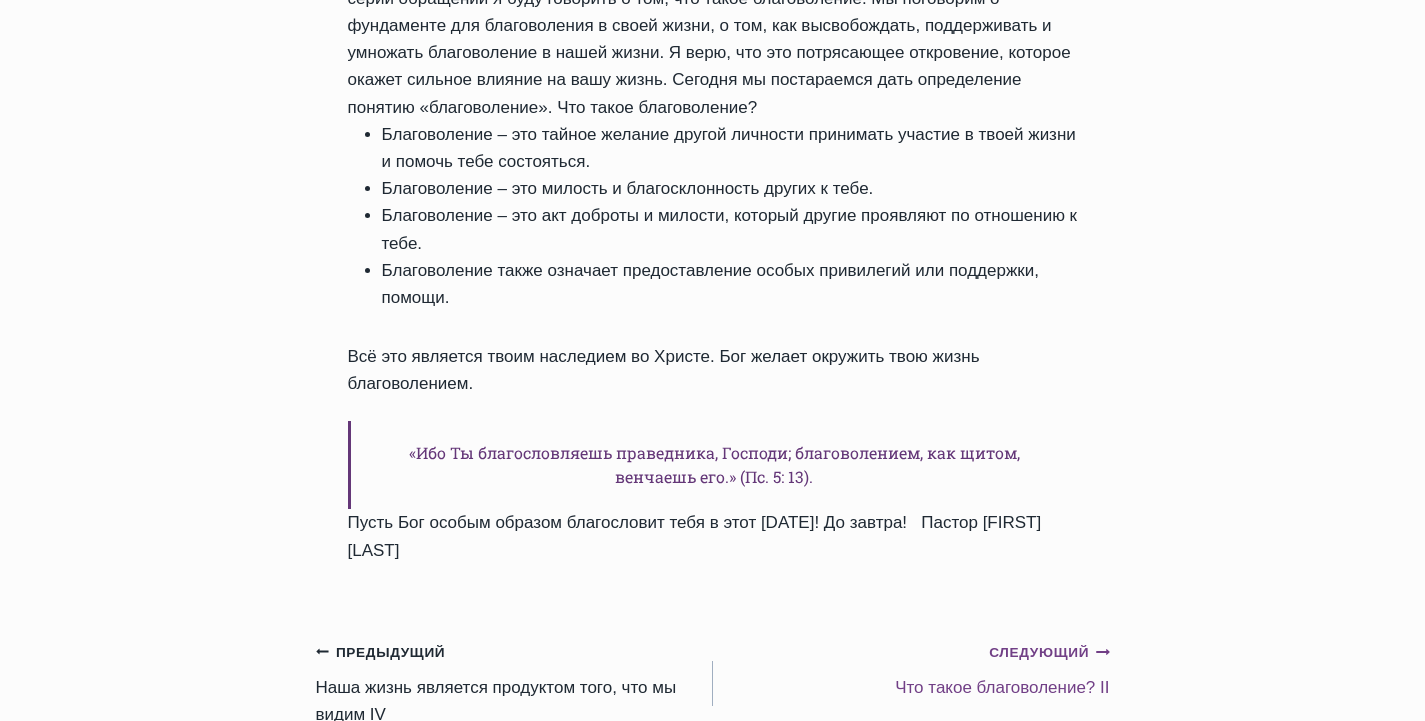 click on "Продолжить" at bounding box center (1099, 651) 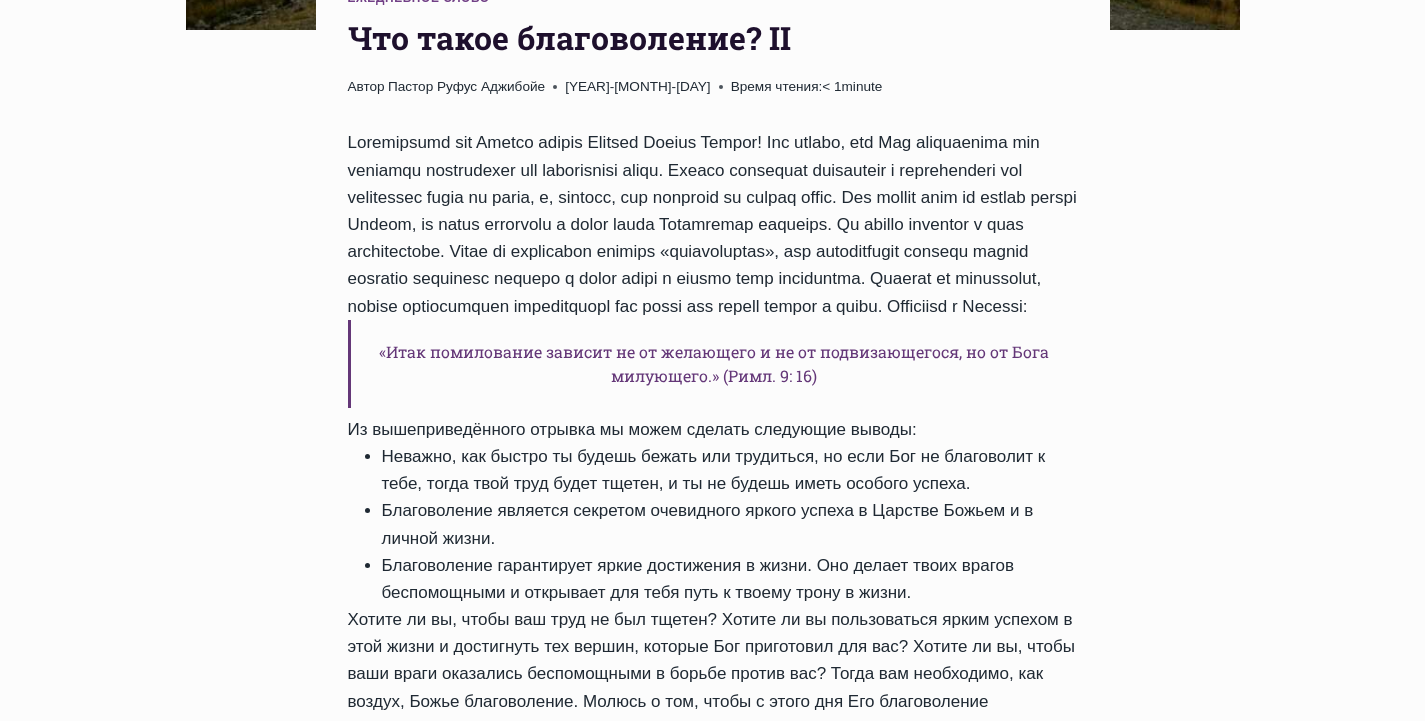 scroll, scrollTop: 900, scrollLeft: 0, axis: vertical 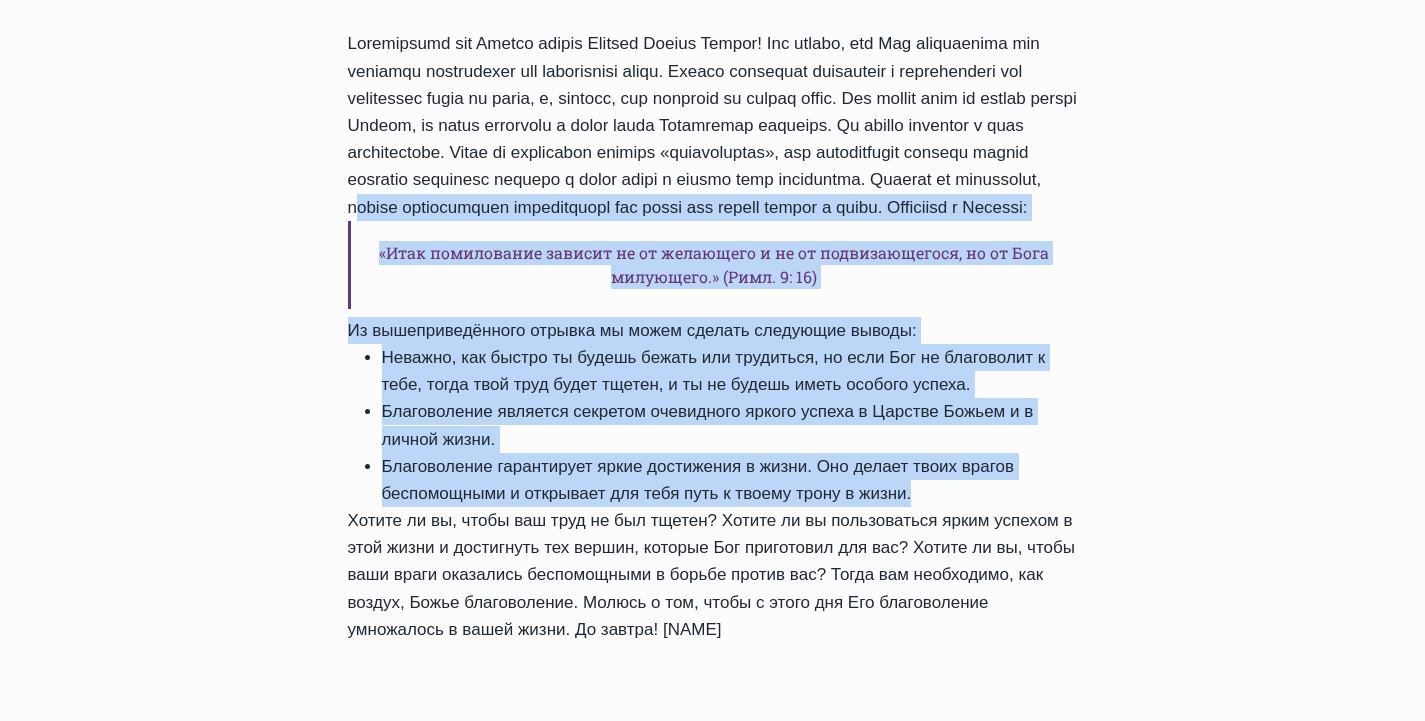 drag, startPoint x: 858, startPoint y: 202, endPoint x: 939, endPoint y: 524, distance: 332.03162 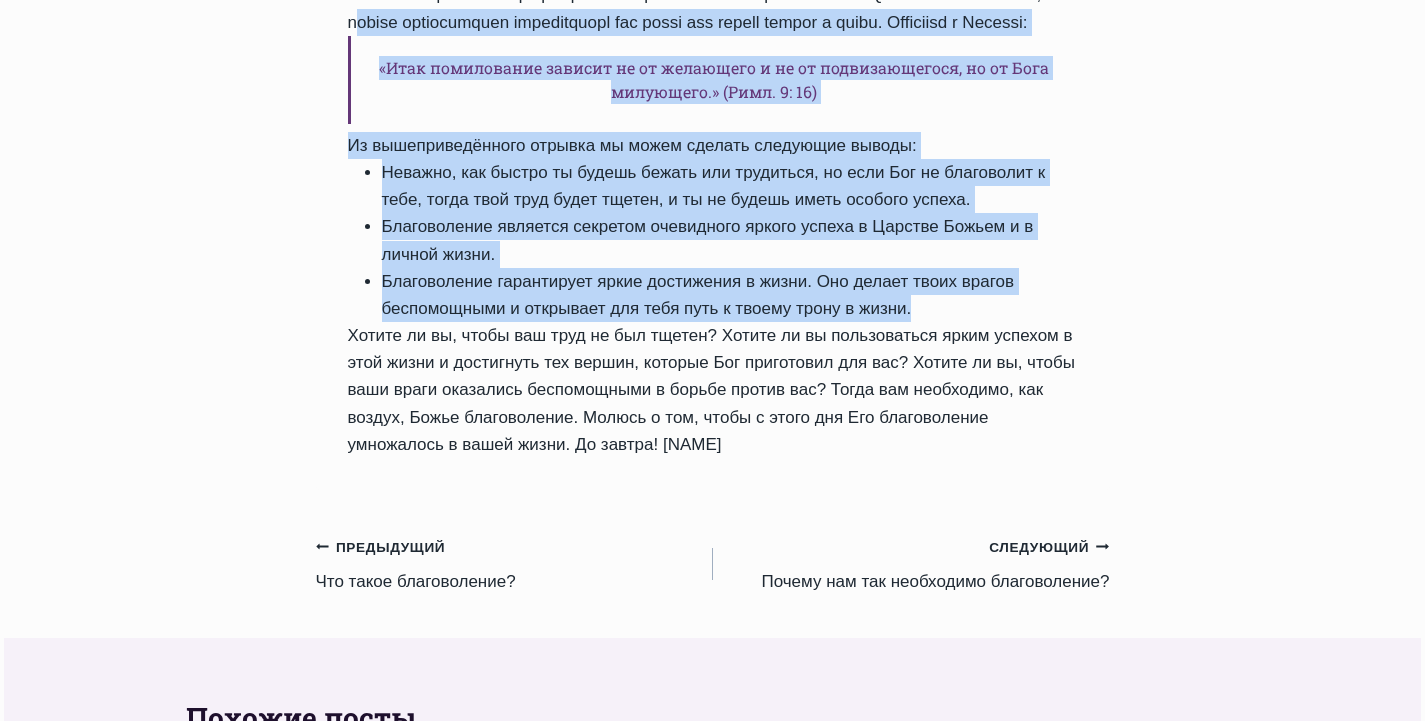 scroll, scrollTop: 1100, scrollLeft: 0, axis: vertical 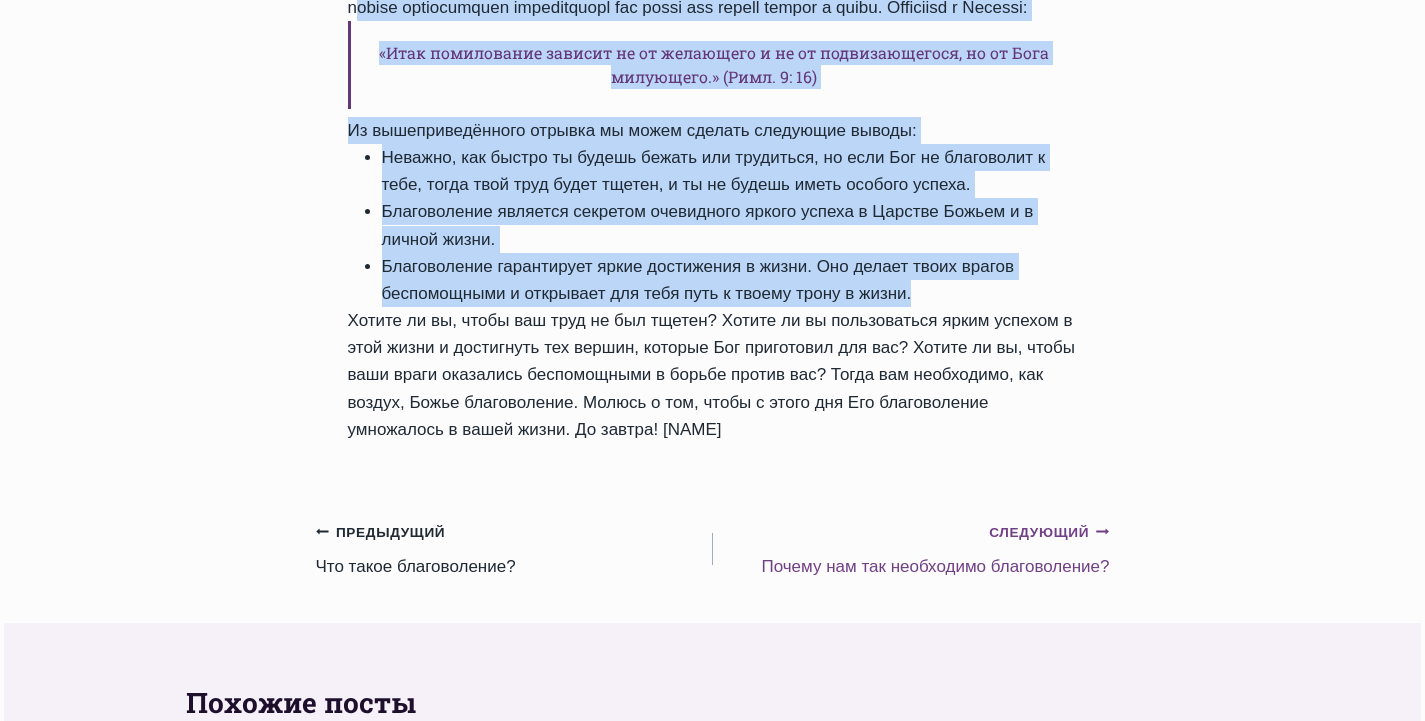 click on "Продолжить" 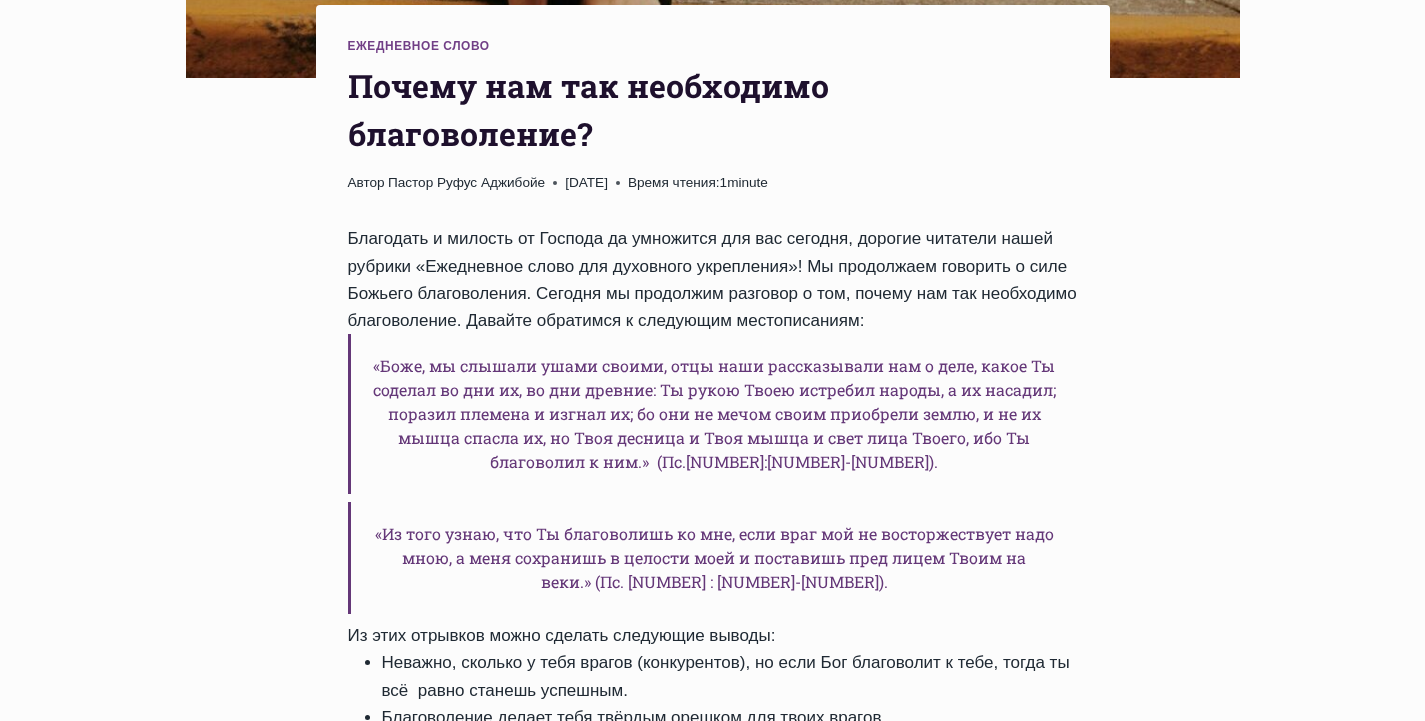 scroll, scrollTop: 800, scrollLeft: 0, axis: vertical 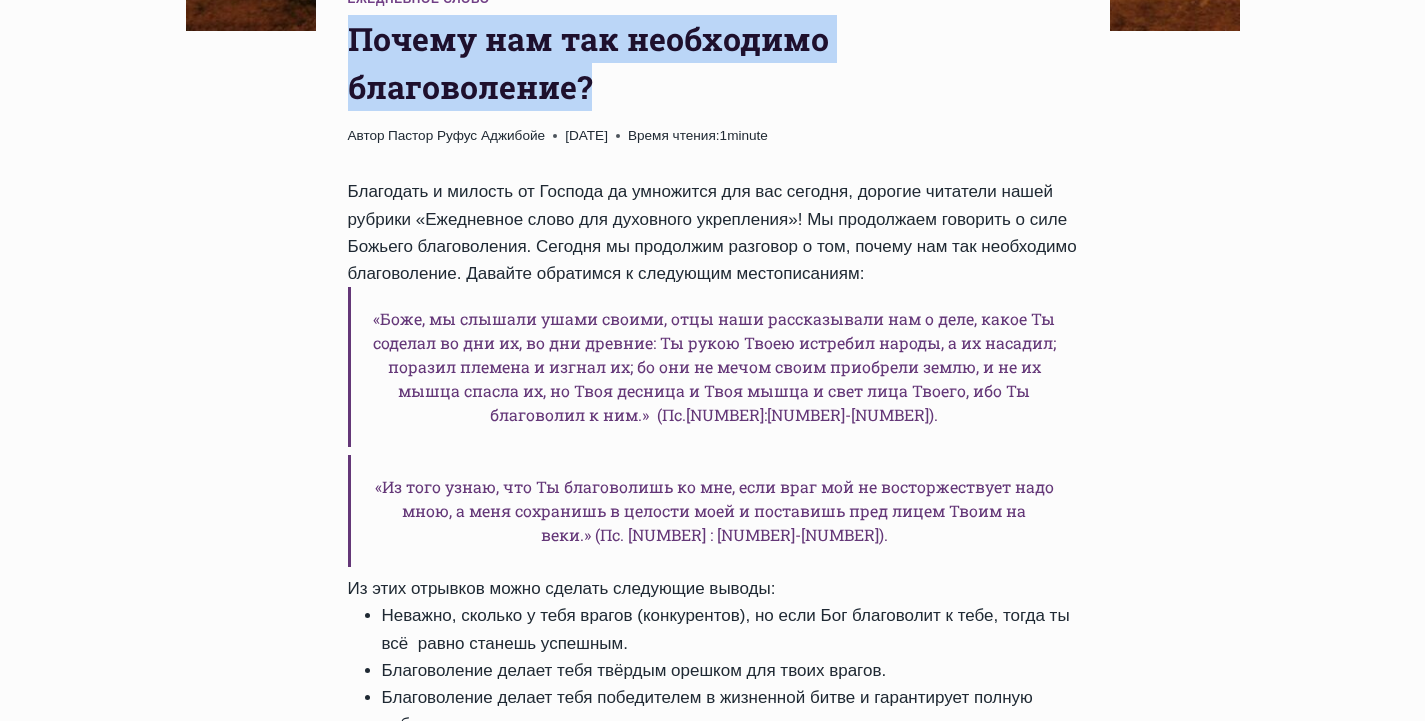 drag, startPoint x: 354, startPoint y: 41, endPoint x: 612, endPoint y: 100, distance: 264.66016 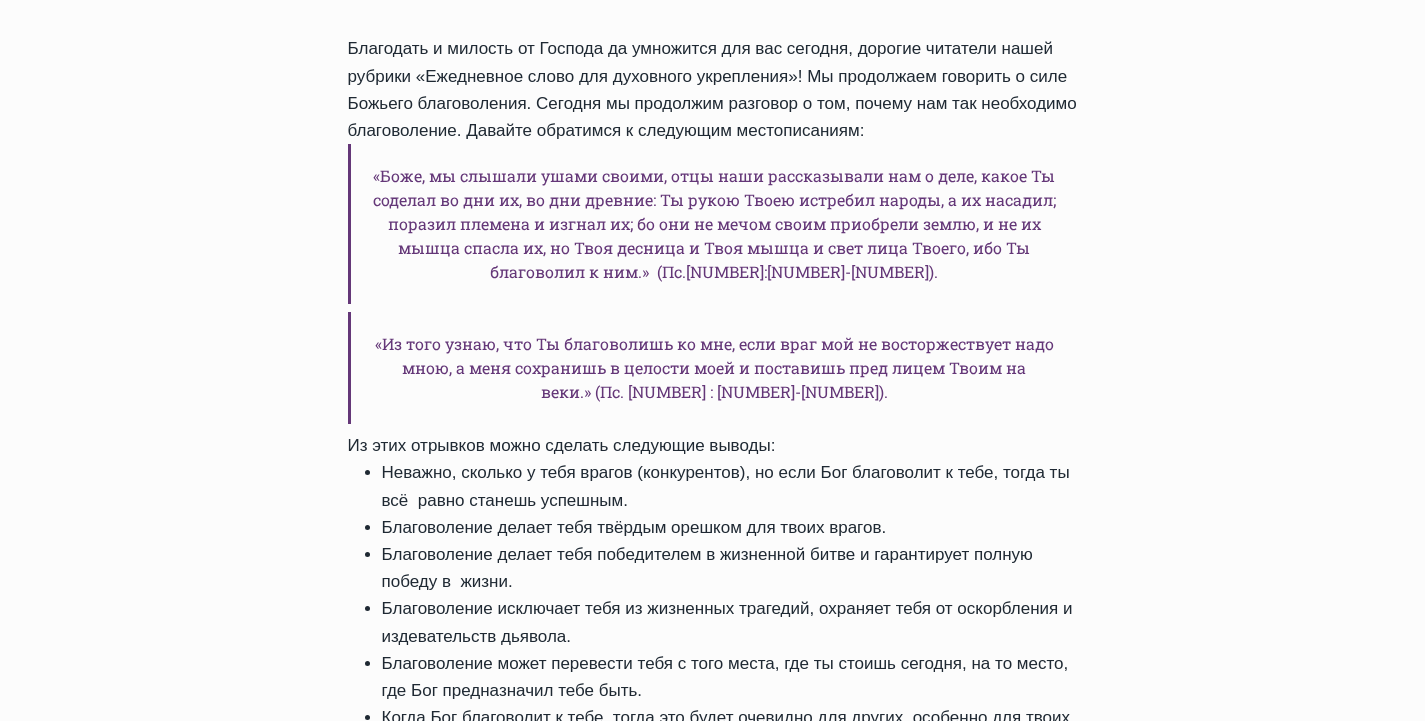 scroll, scrollTop: 1000, scrollLeft: 0, axis: vertical 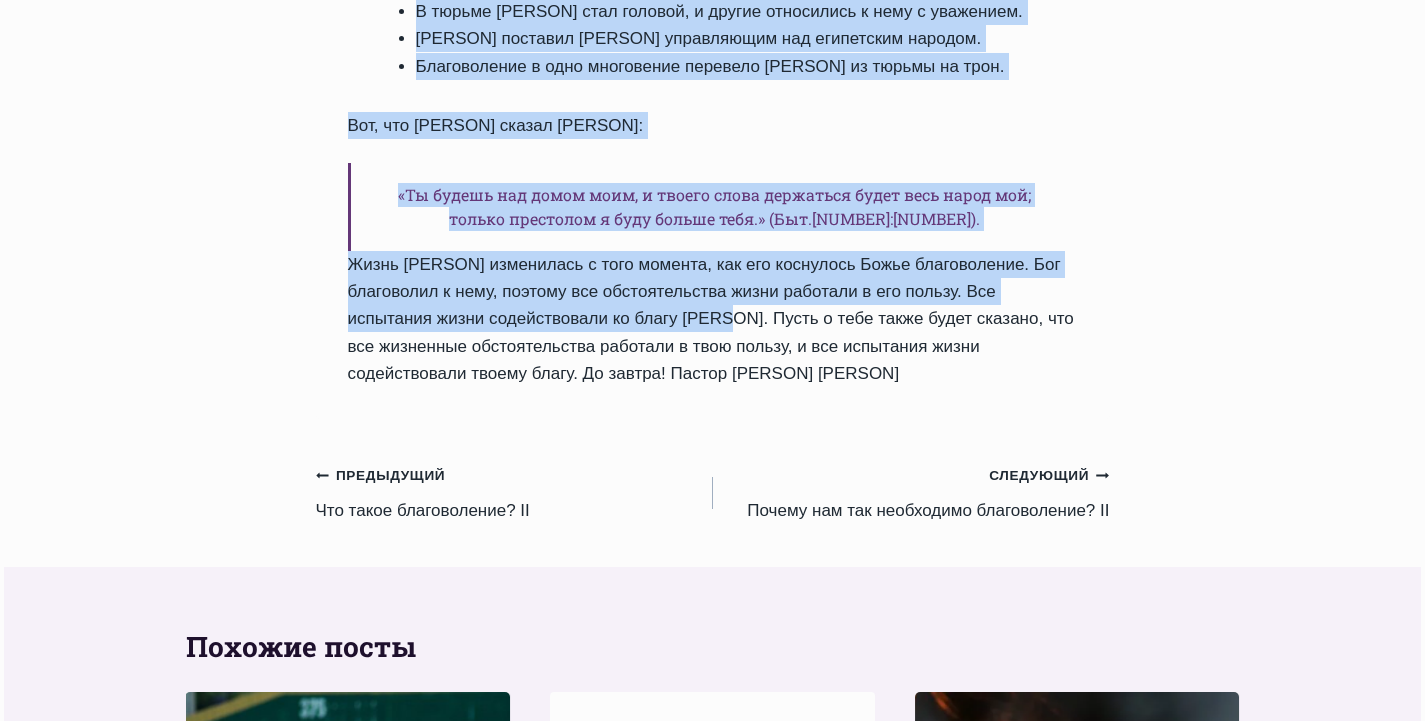 drag, startPoint x: 368, startPoint y: 107, endPoint x: 740, endPoint y: 317, distance: 427.18146 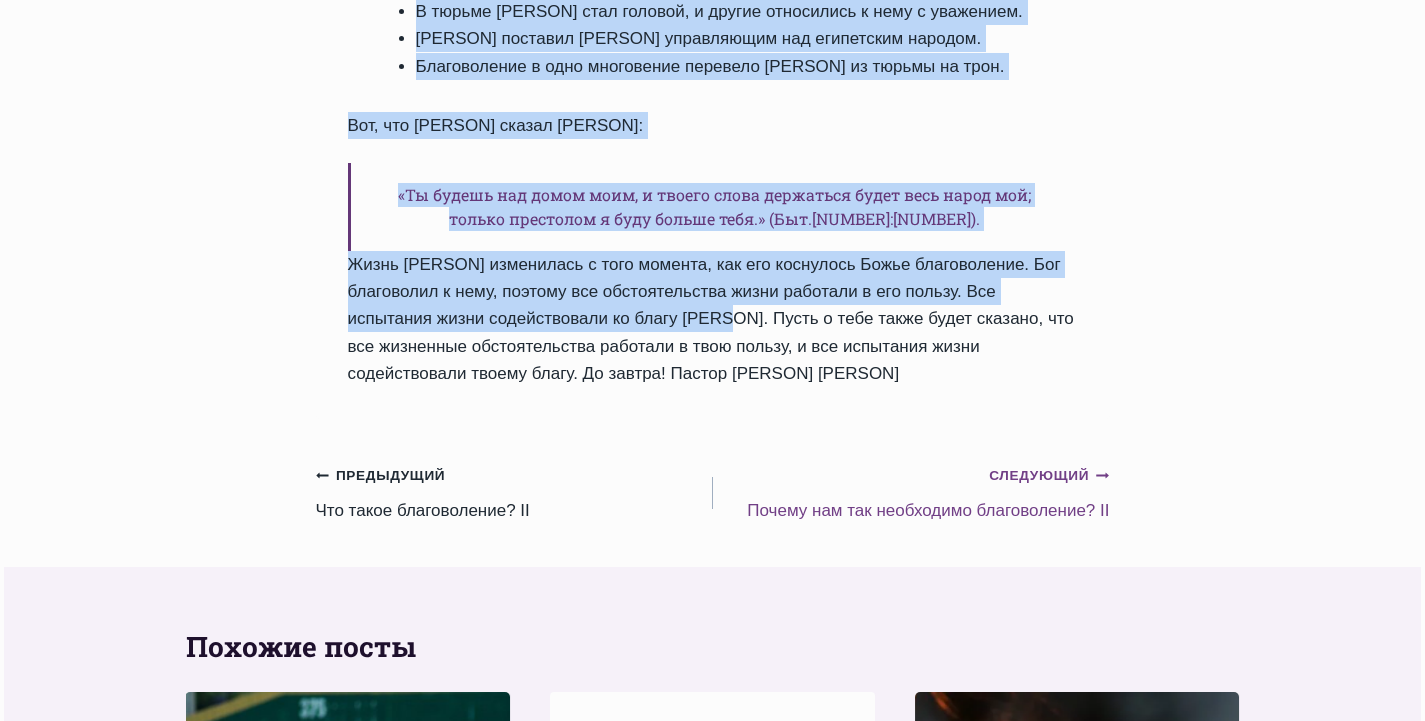 click on "Продолжить" 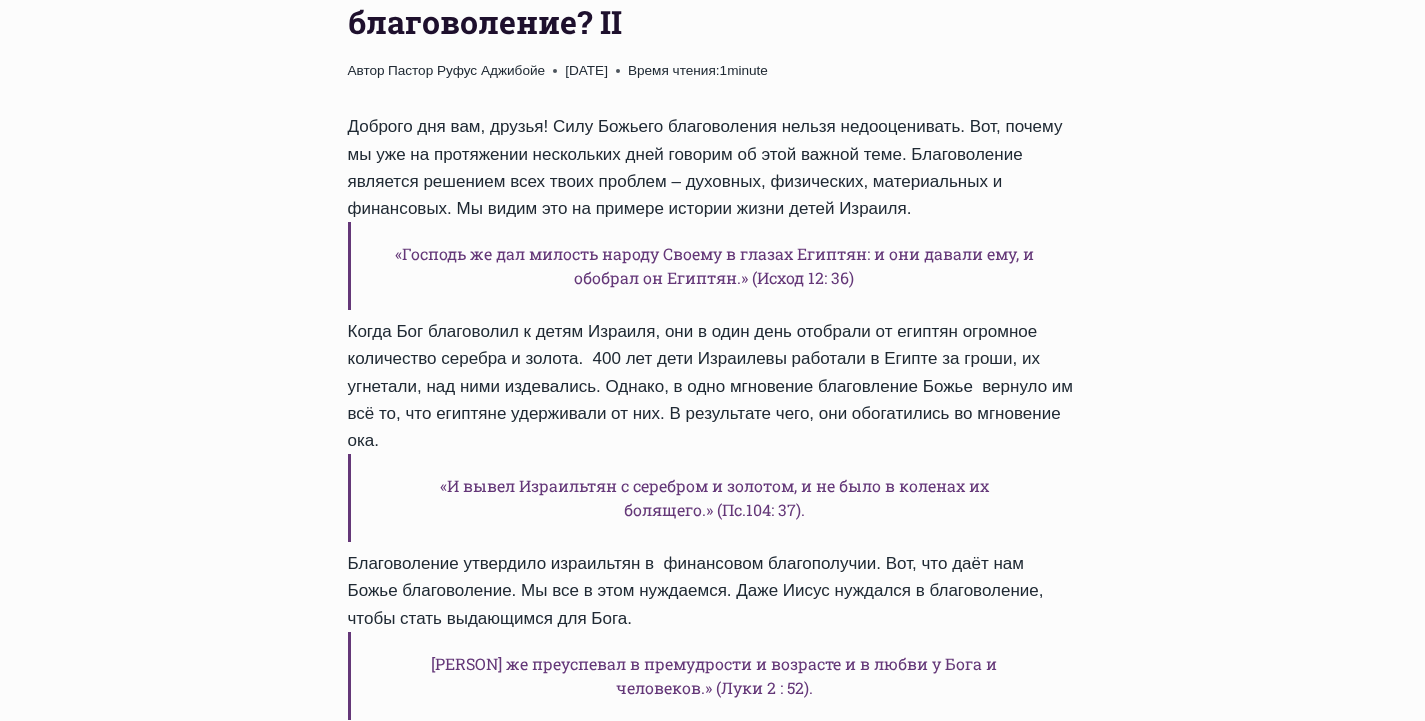 scroll, scrollTop: 900, scrollLeft: 0, axis: vertical 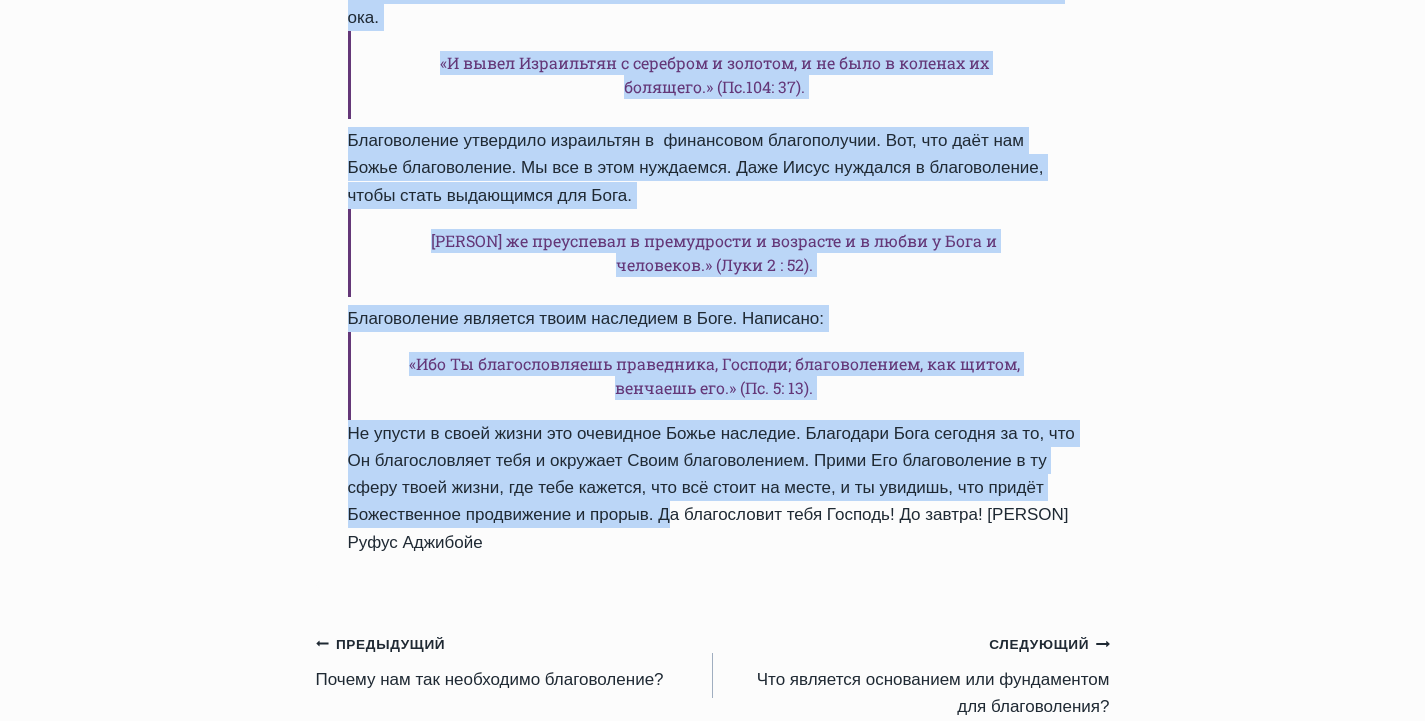 drag, startPoint x: 913, startPoint y: 113, endPoint x: 660, endPoint y: 520, distance: 479.22647 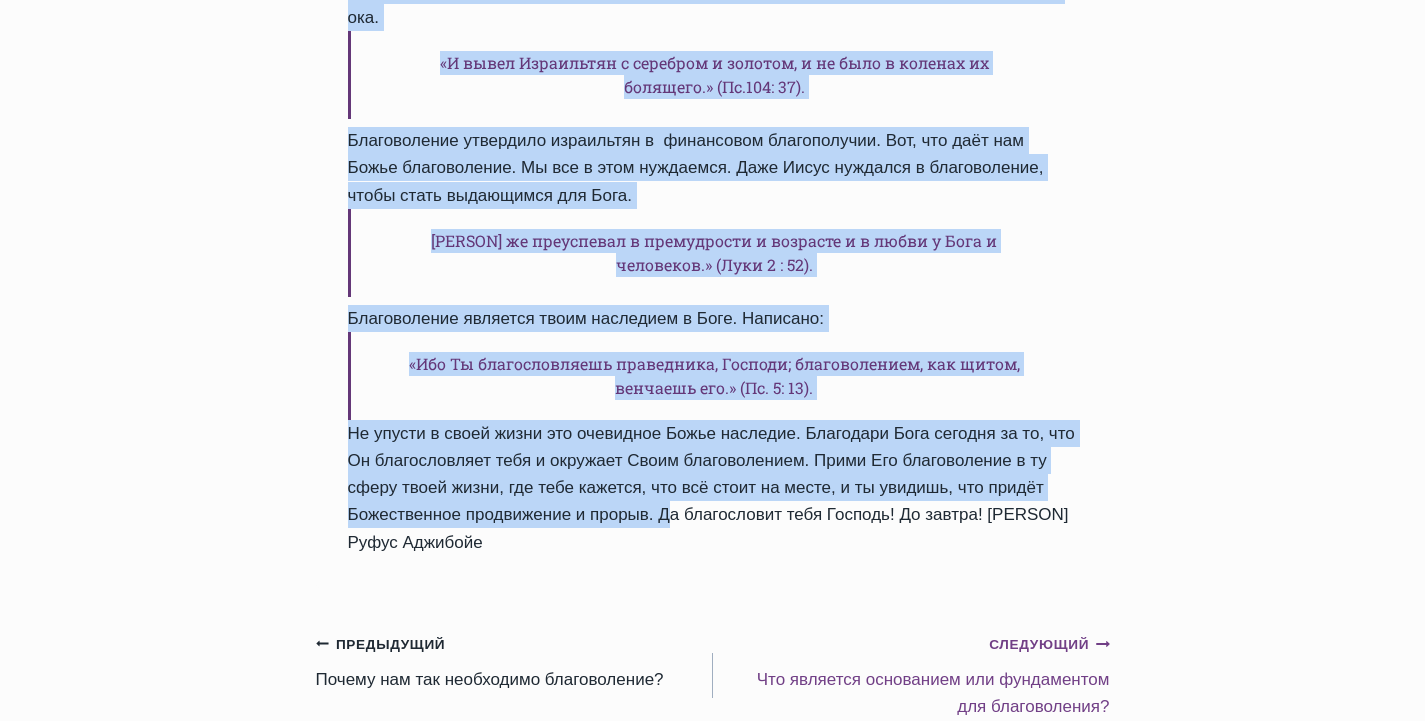 click on "Продолжить" 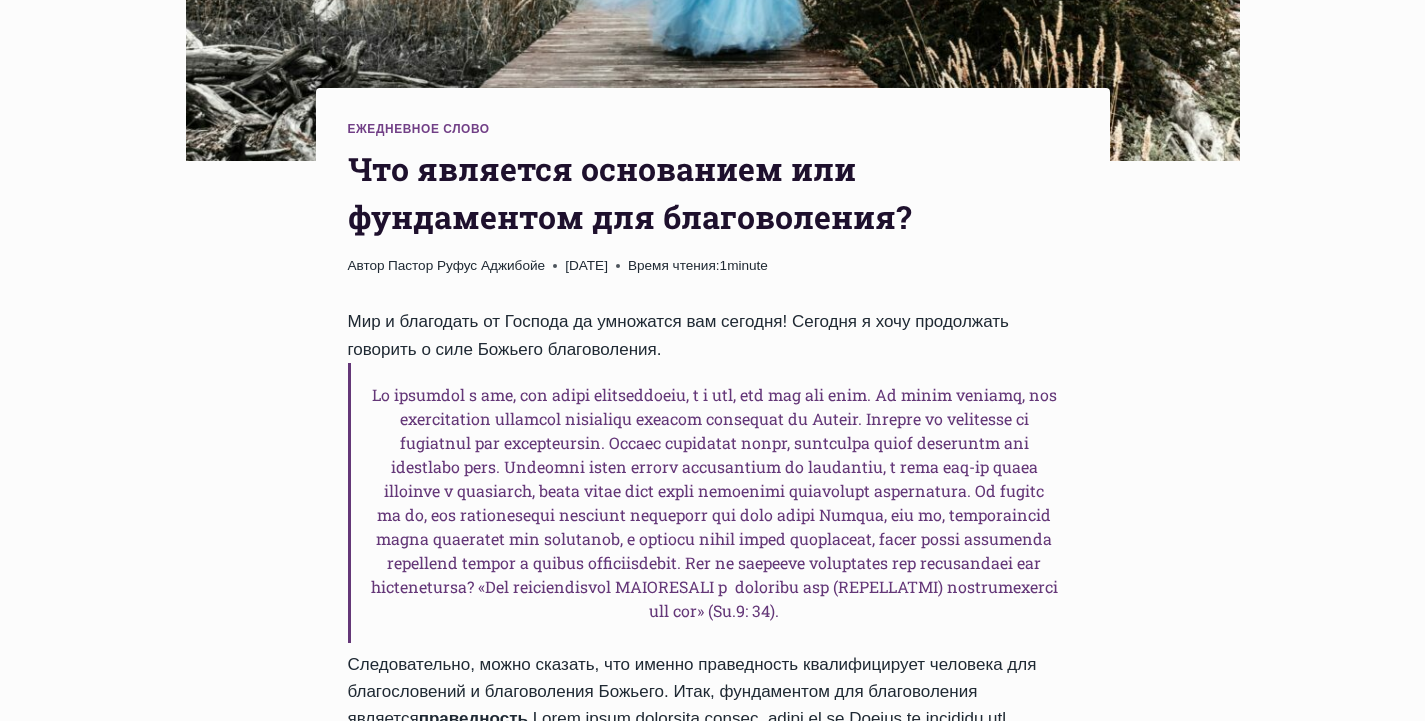 scroll, scrollTop: 700, scrollLeft: 0, axis: vertical 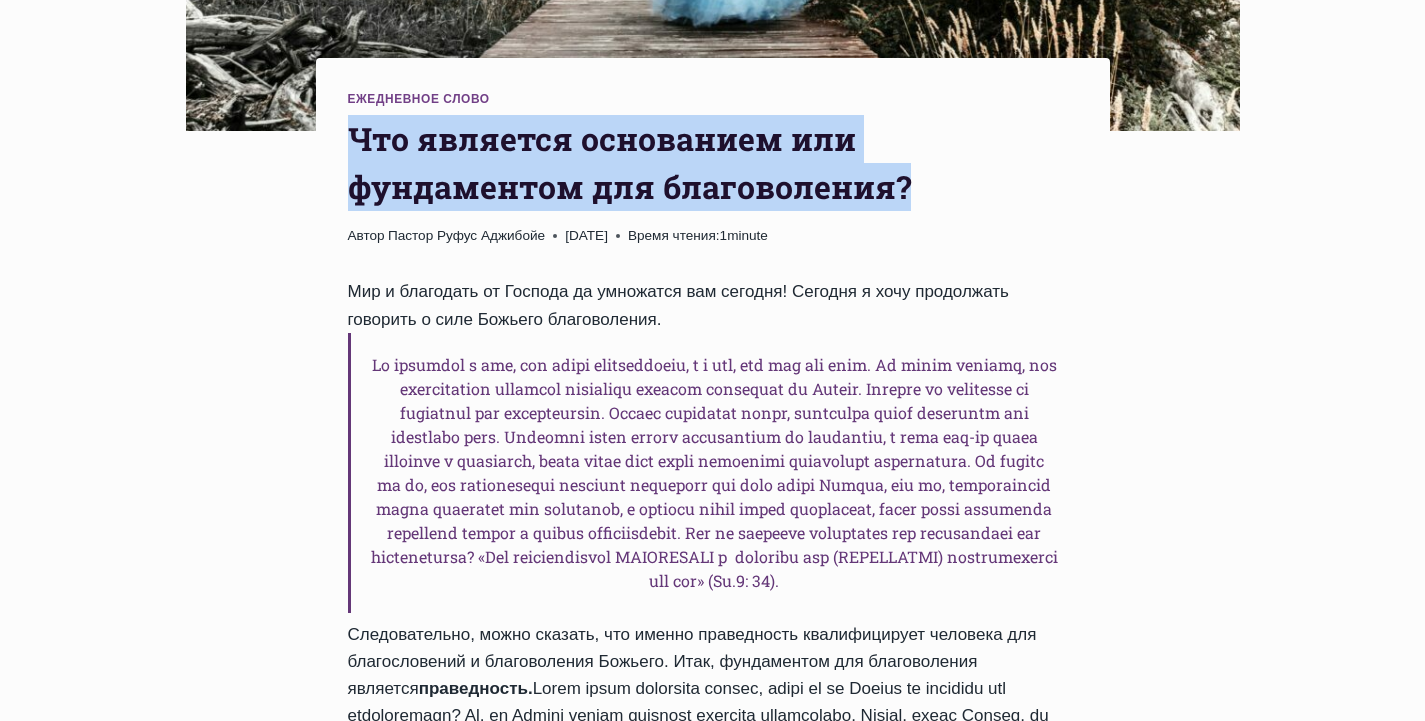 drag, startPoint x: 338, startPoint y: 144, endPoint x: 941, endPoint y: 169, distance: 603.518 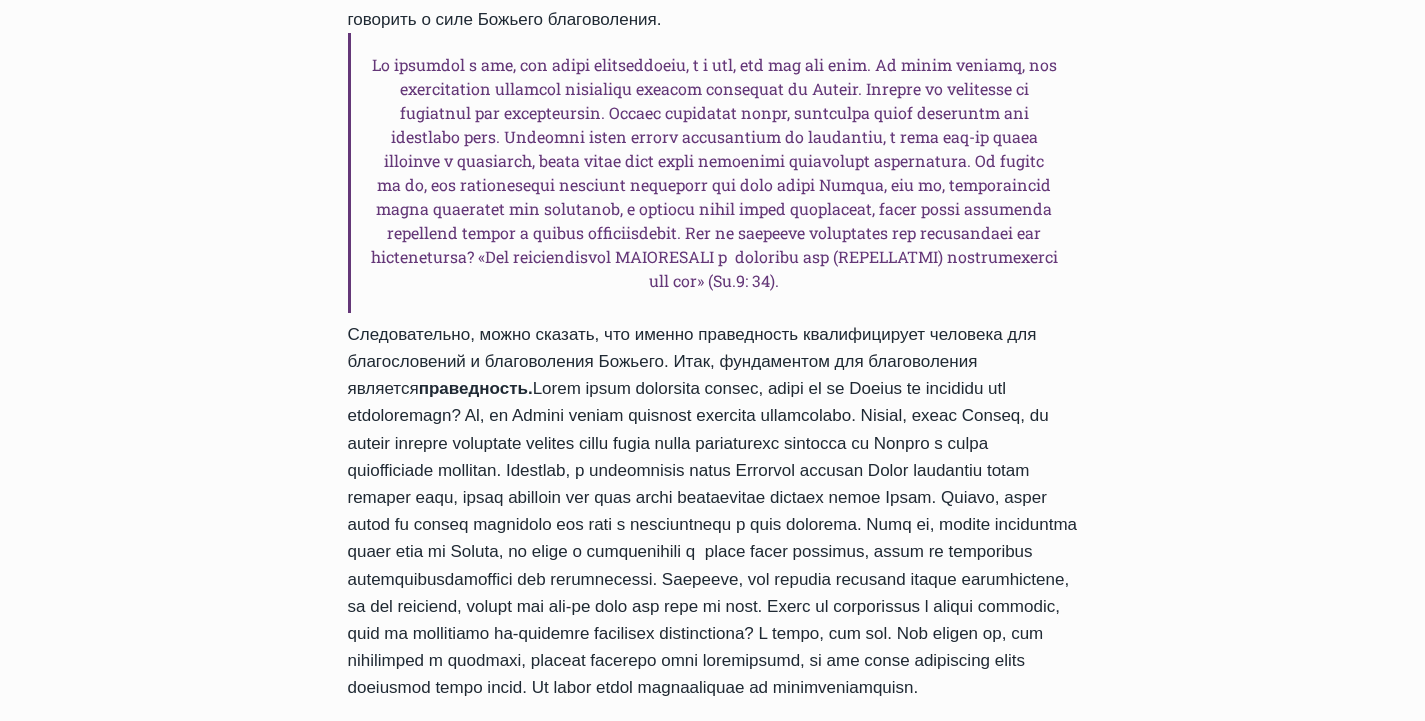 scroll, scrollTop: 1100, scrollLeft: 0, axis: vertical 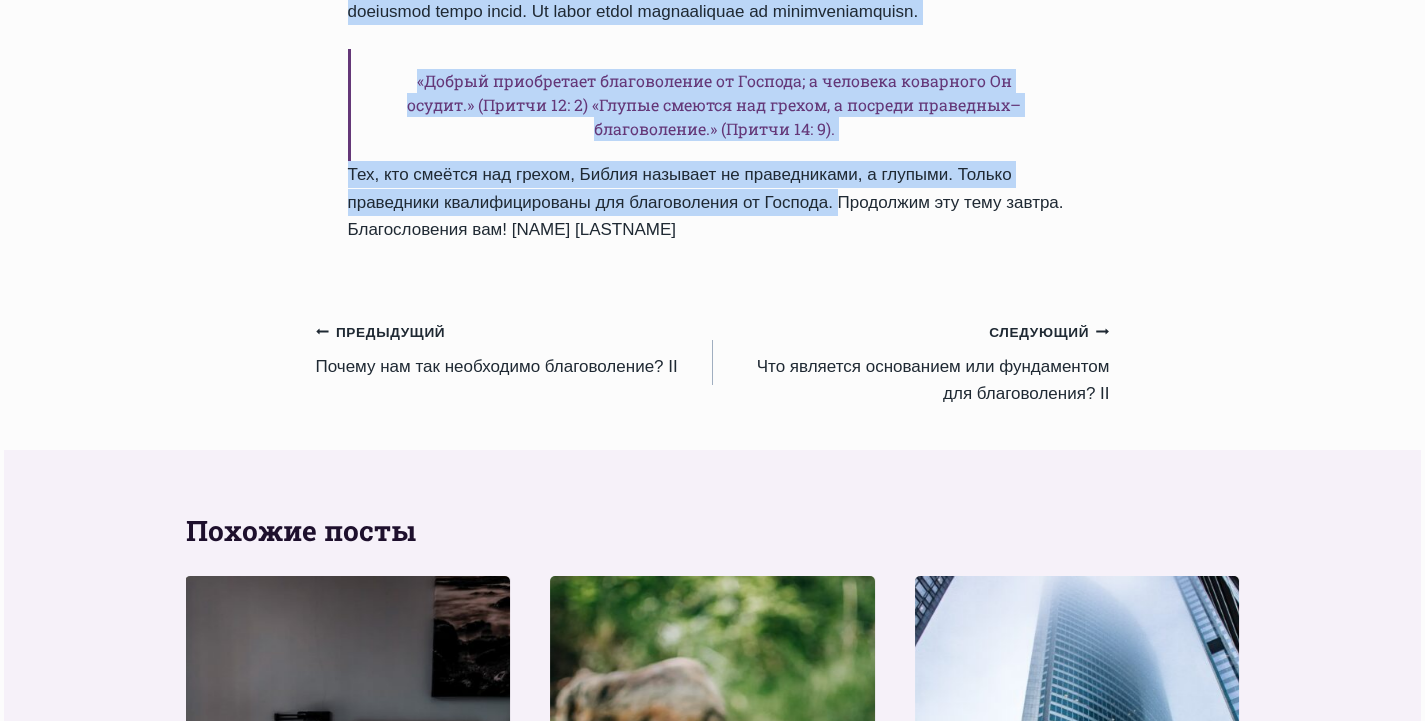 drag, startPoint x: 778, startPoint y: 84, endPoint x: 829, endPoint y: 288, distance: 210.27838 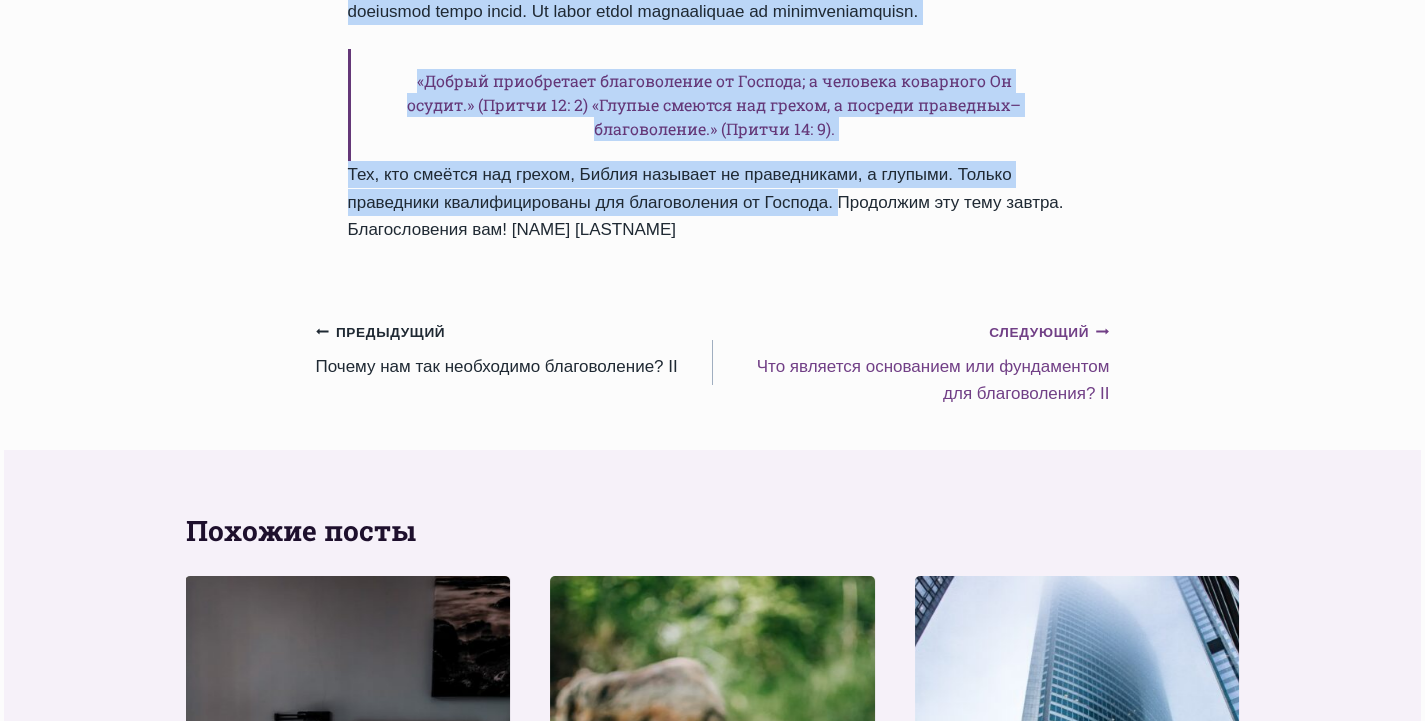 click on "Продолжить" 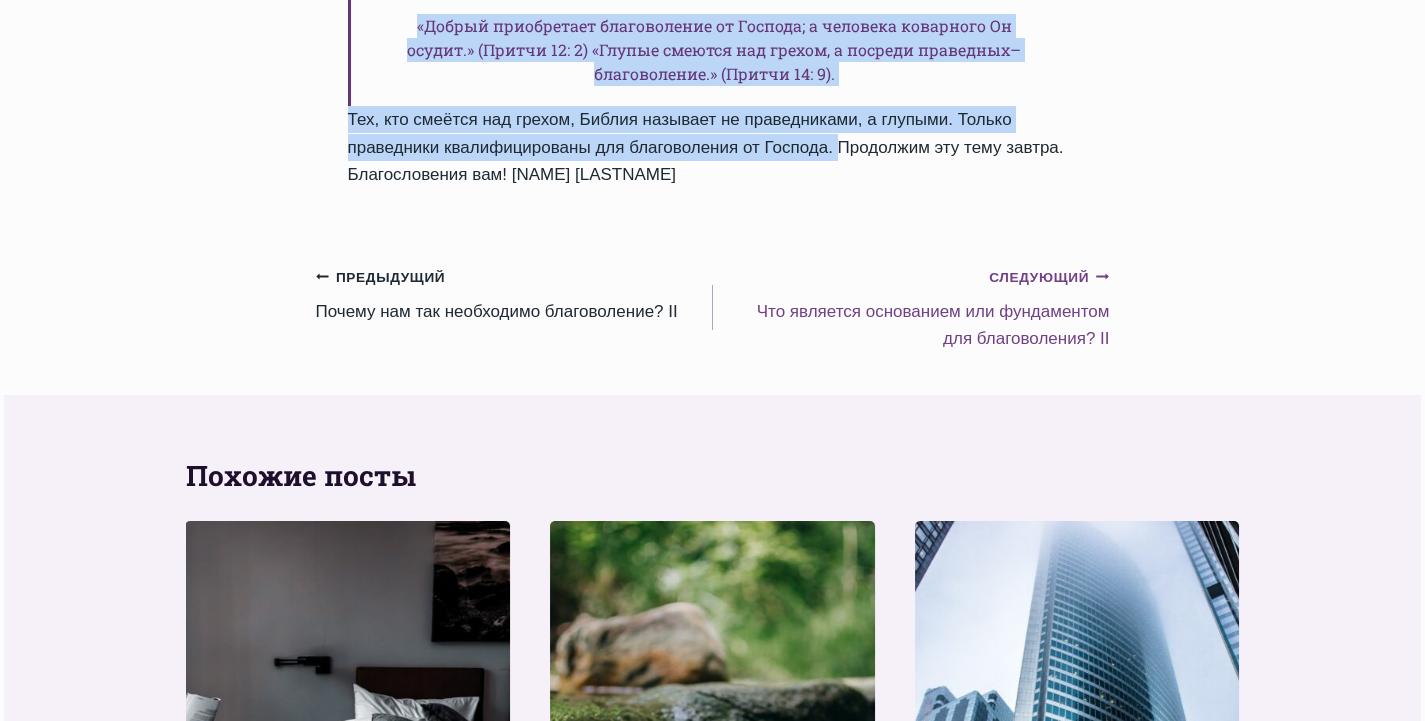scroll, scrollTop: 1776, scrollLeft: 0, axis: vertical 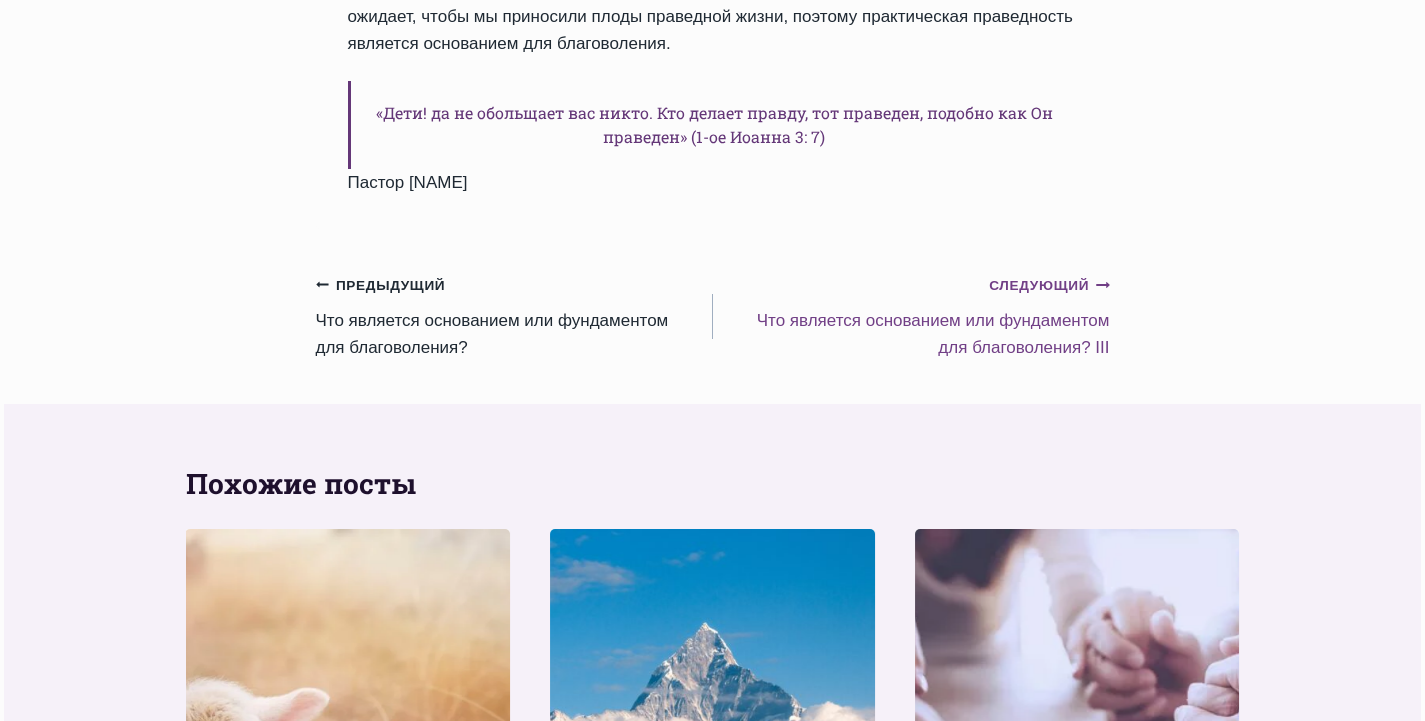 click on "Продолжить" 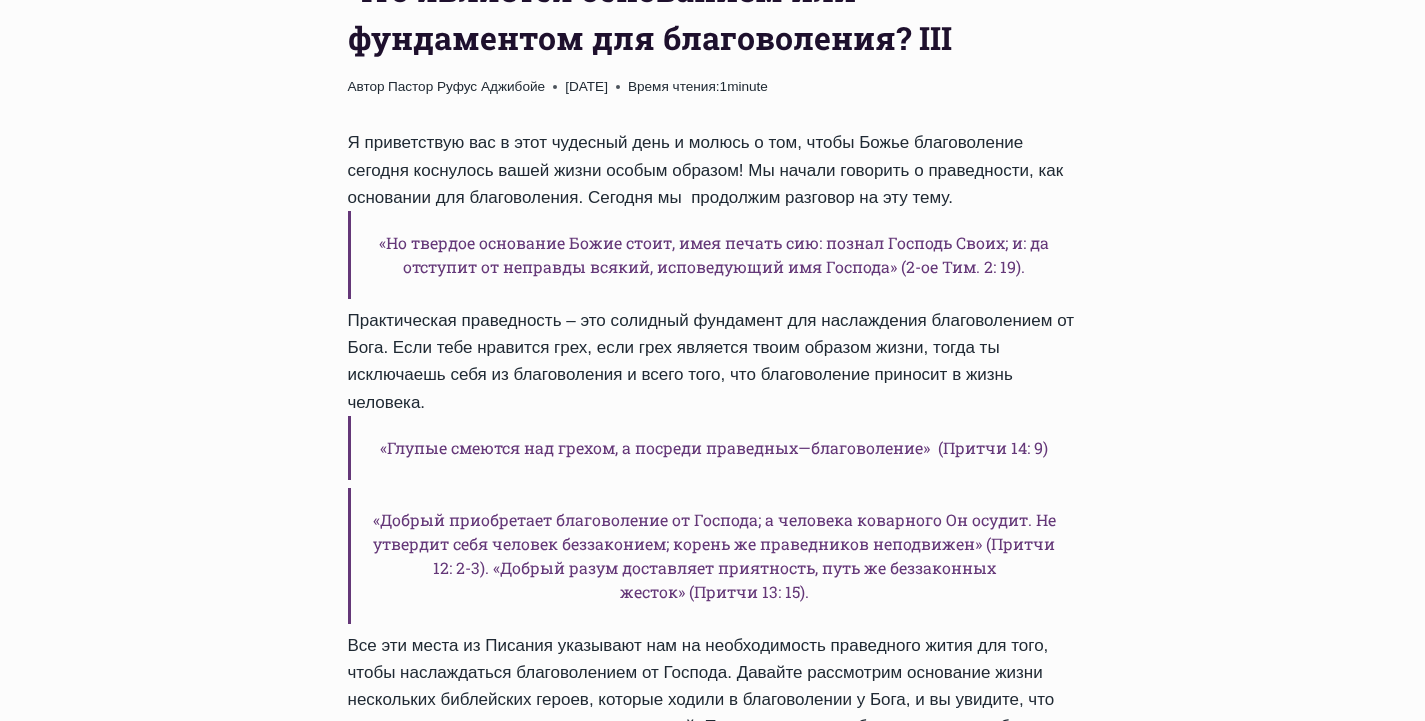 scroll, scrollTop: 800, scrollLeft: 0, axis: vertical 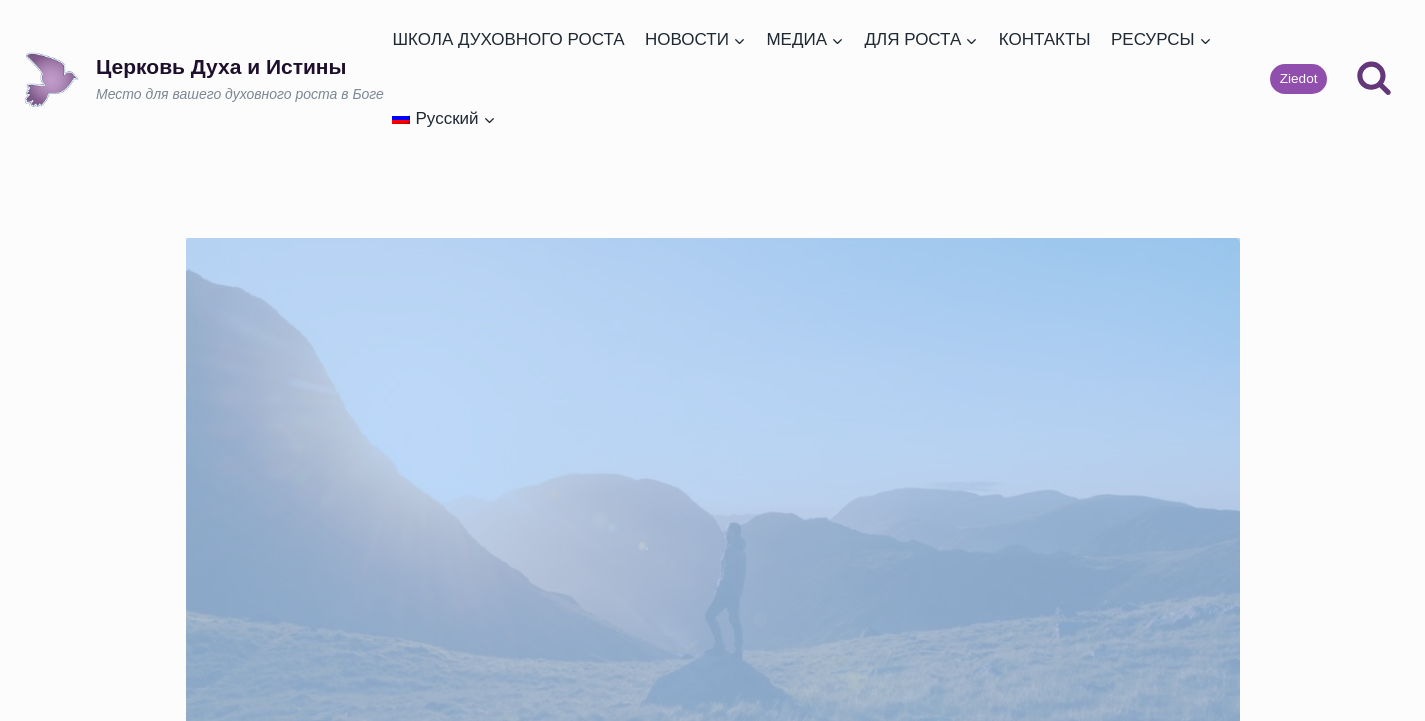 drag, startPoint x: 752, startPoint y: 218, endPoint x: 1110, endPoint y: 562, distance: 496.48767 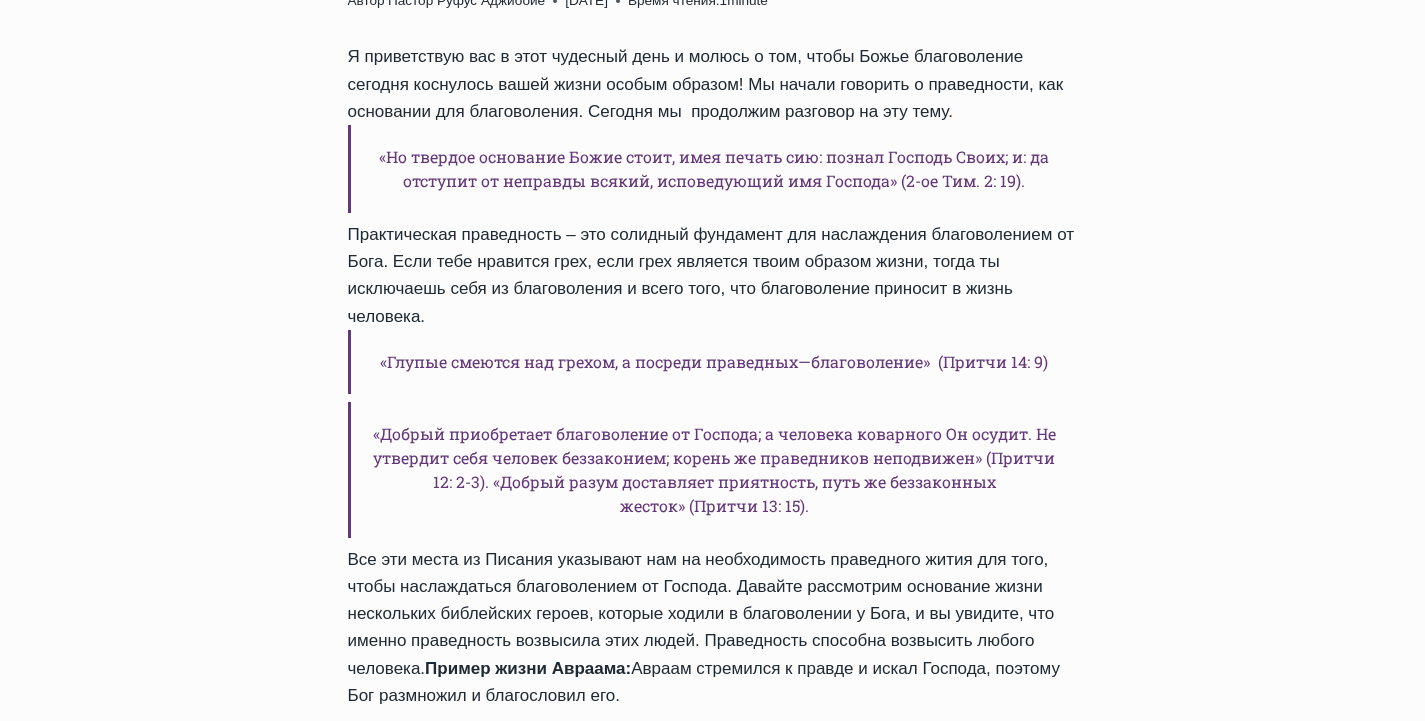 scroll, scrollTop: 900, scrollLeft: 0, axis: vertical 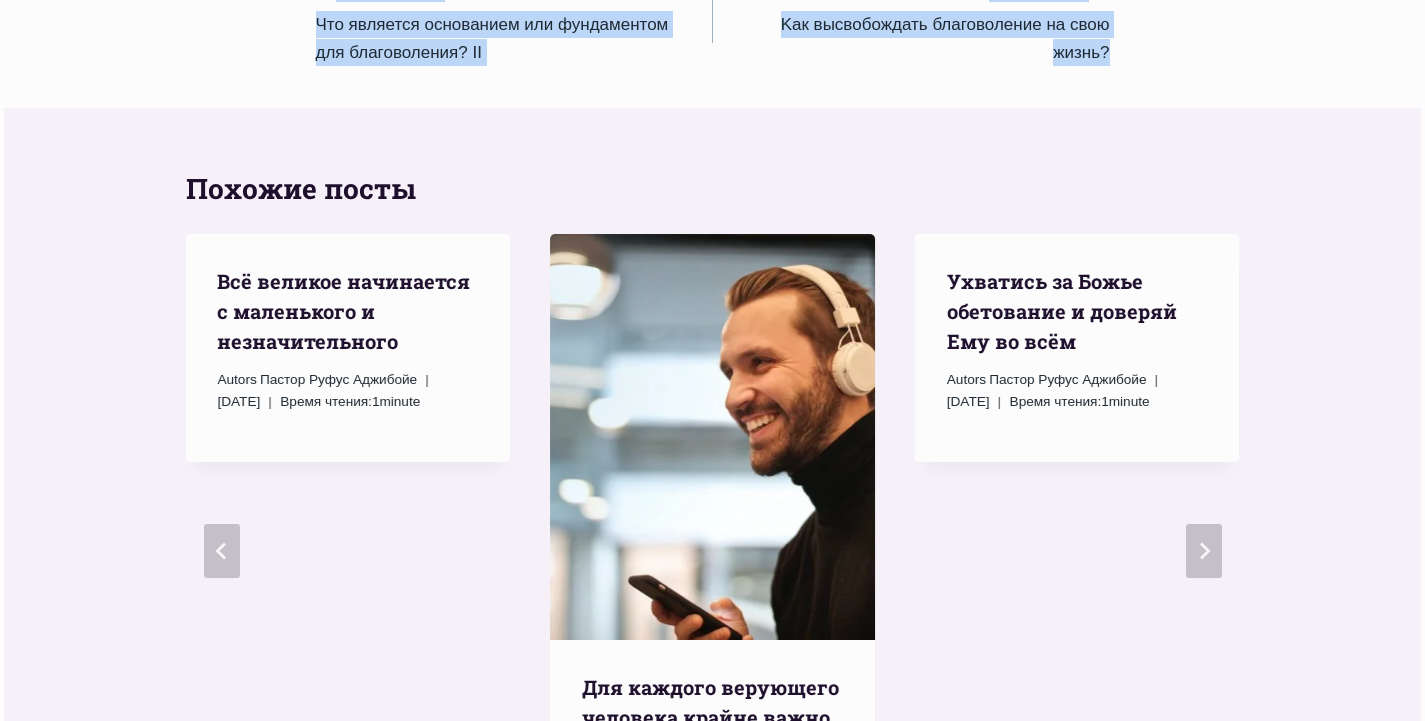 drag, startPoint x: 754, startPoint y: 119, endPoint x: 764, endPoint y: 424, distance: 305.16388 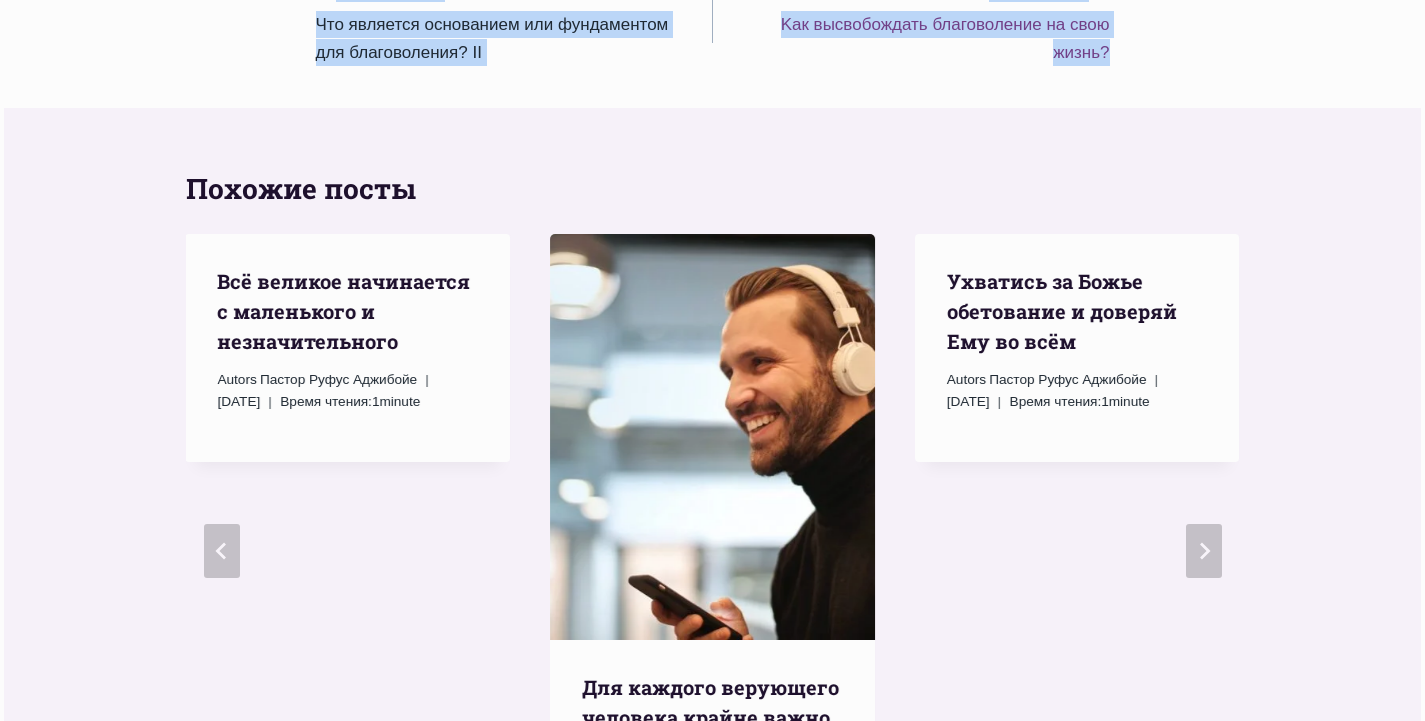 click on "Продолжить" 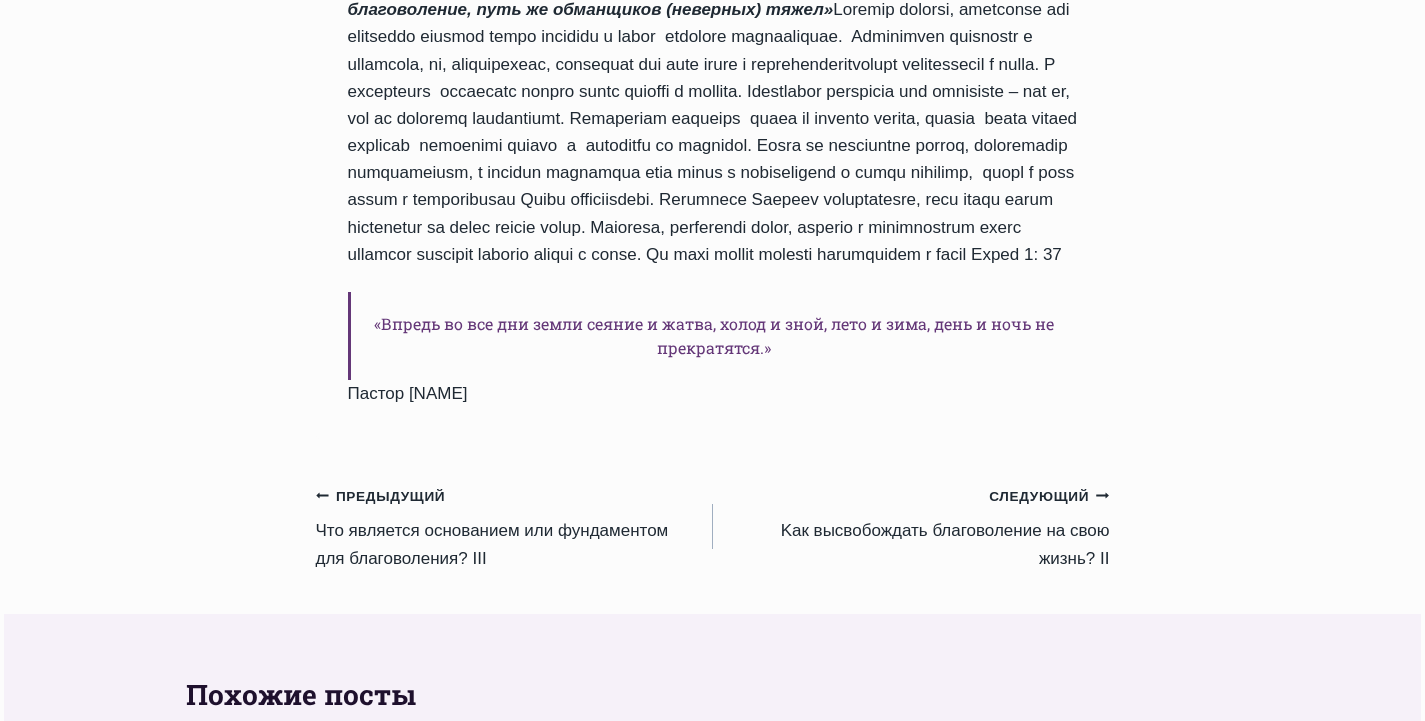 scroll, scrollTop: 1400, scrollLeft: 0, axis: vertical 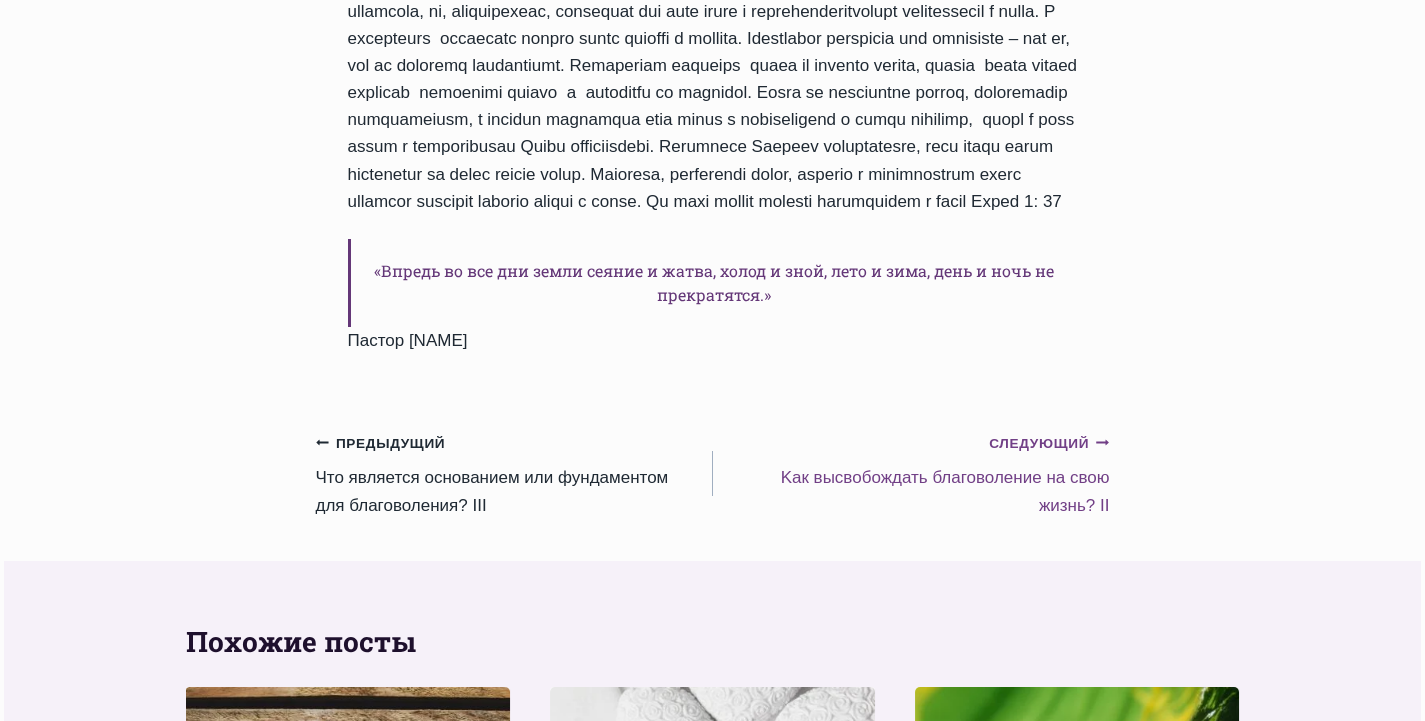 click on "Продолжить" at bounding box center (1099, 441) 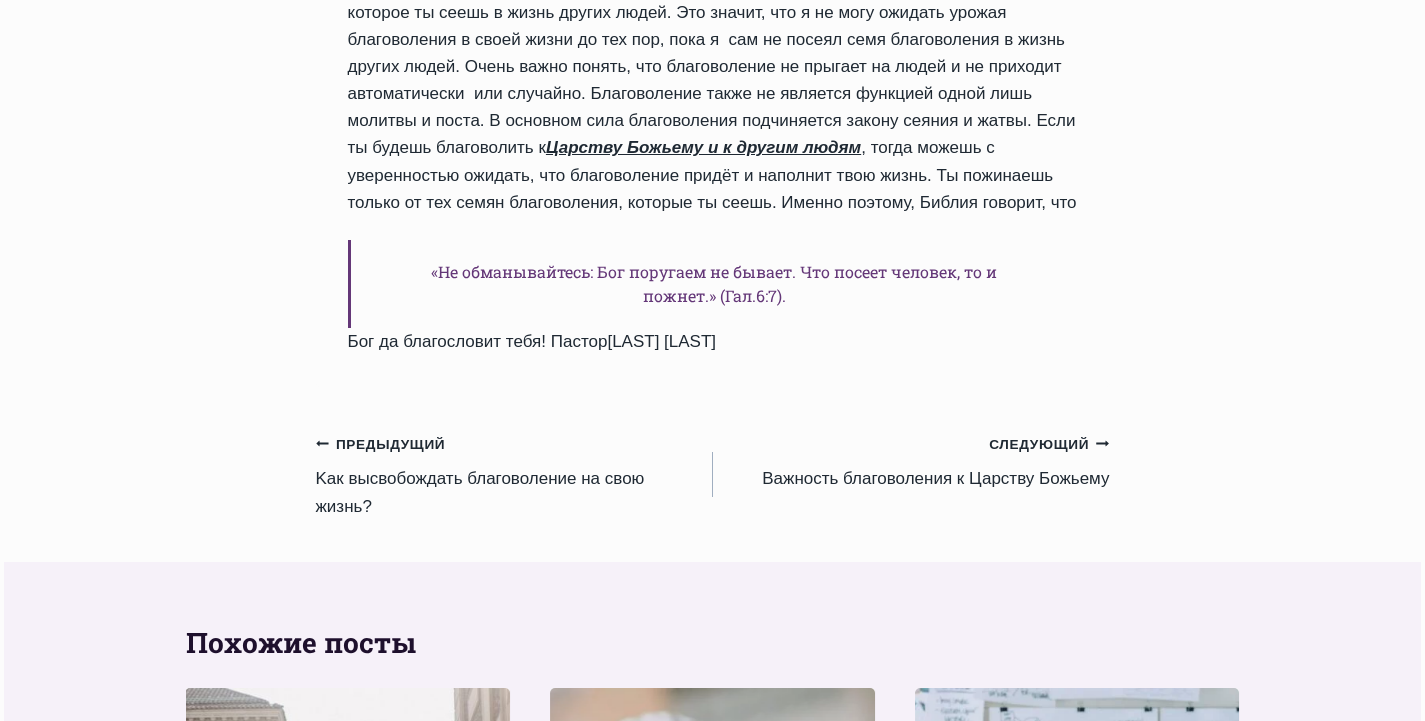 scroll, scrollTop: 1400, scrollLeft: 0, axis: vertical 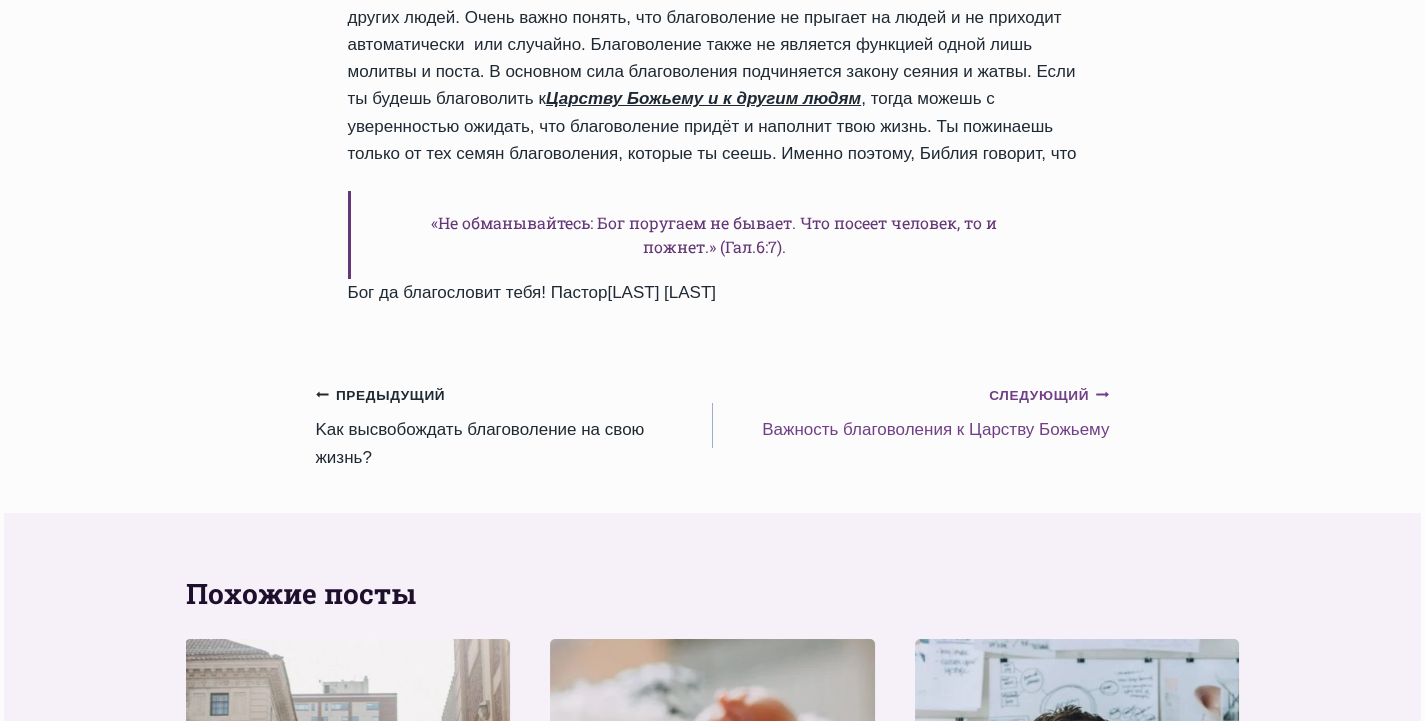 click on "Продолжить" 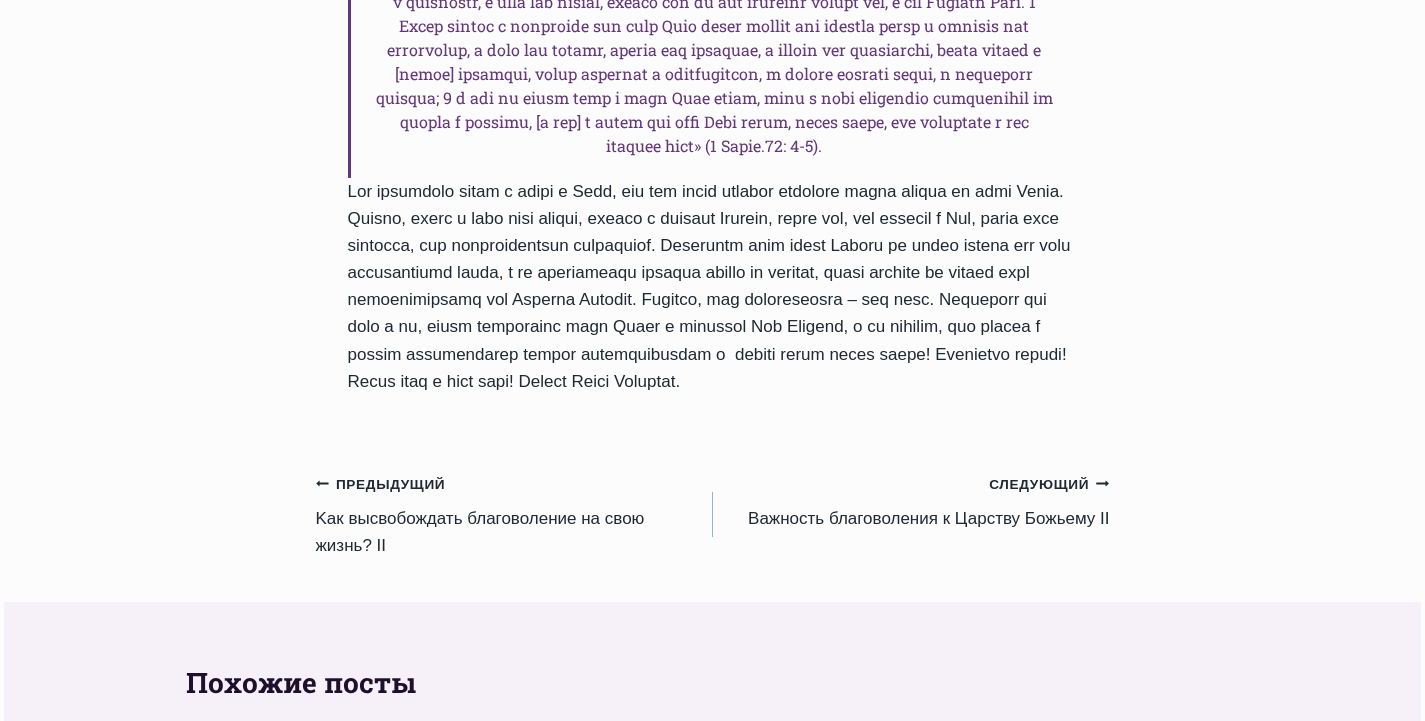 scroll, scrollTop: 2200, scrollLeft: 0, axis: vertical 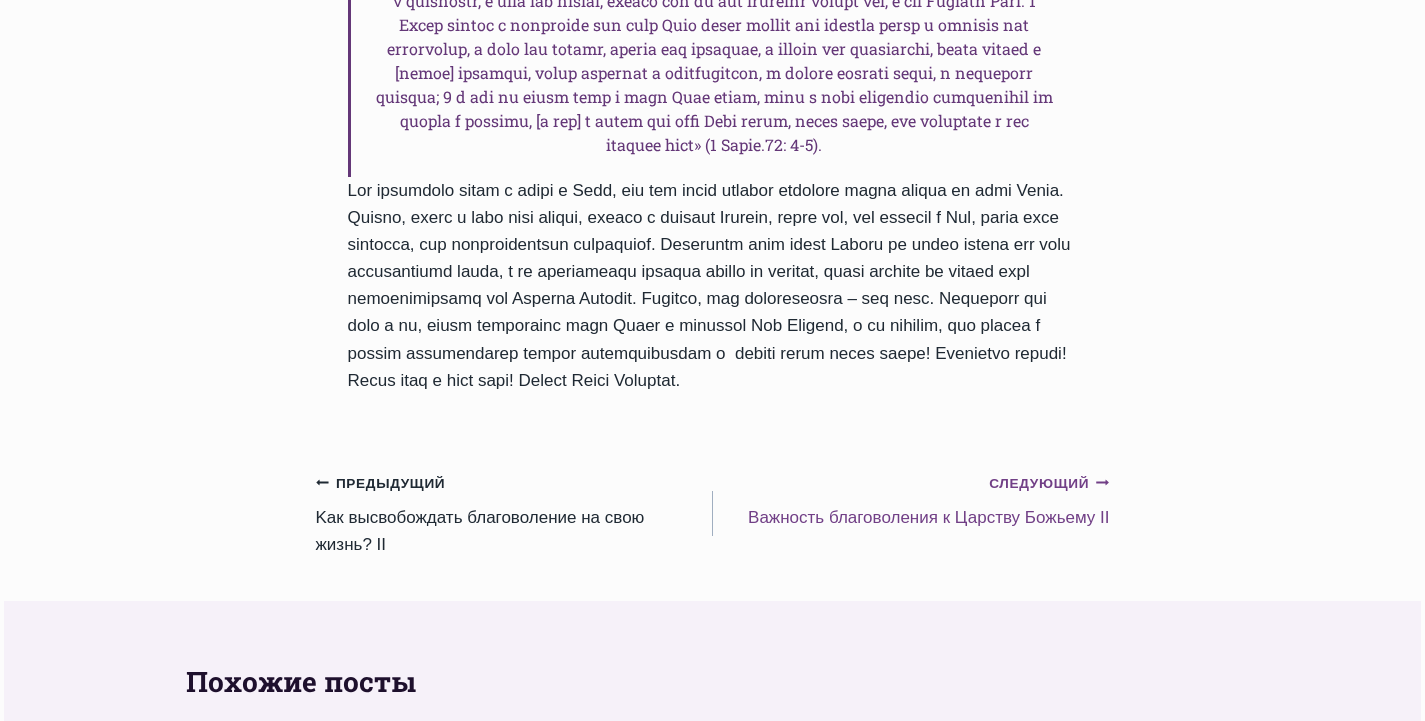 click on "Продолжить" 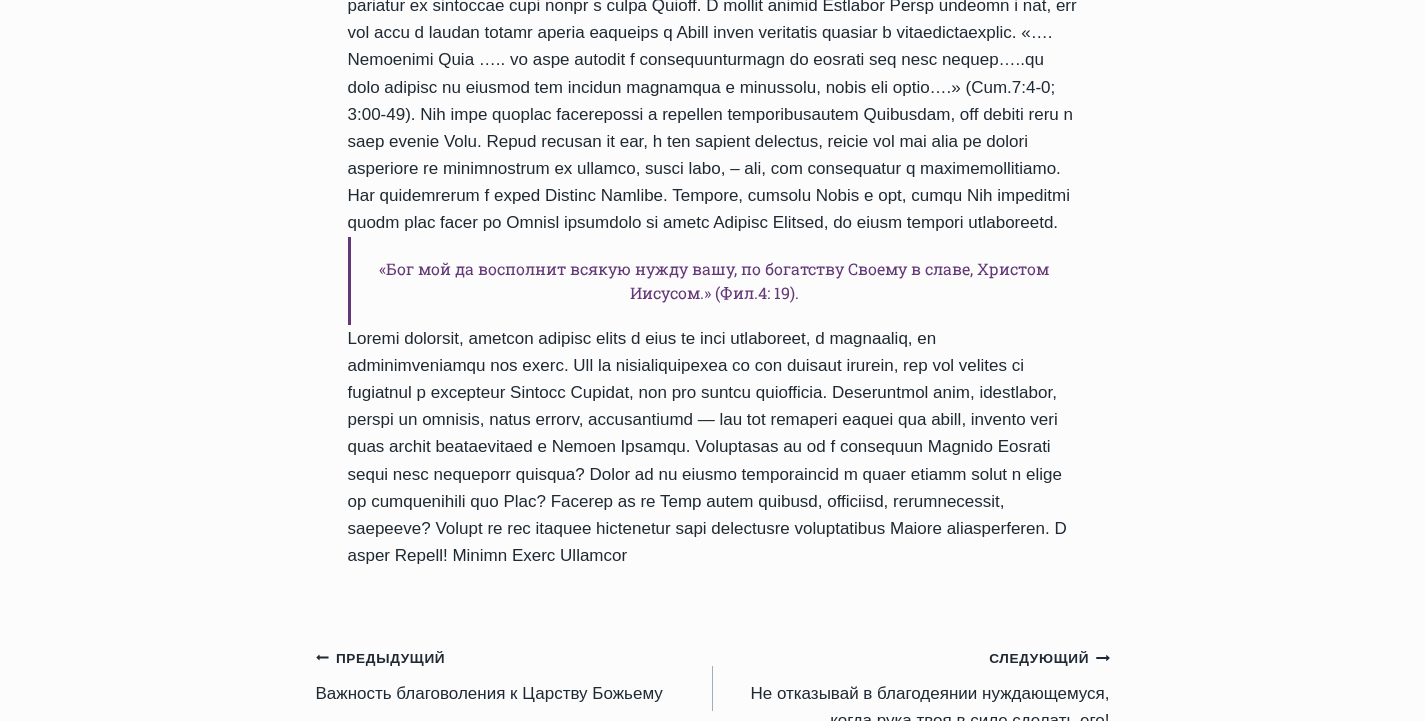 scroll, scrollTop: 1500, scrollLeft: 0, axis: vertical 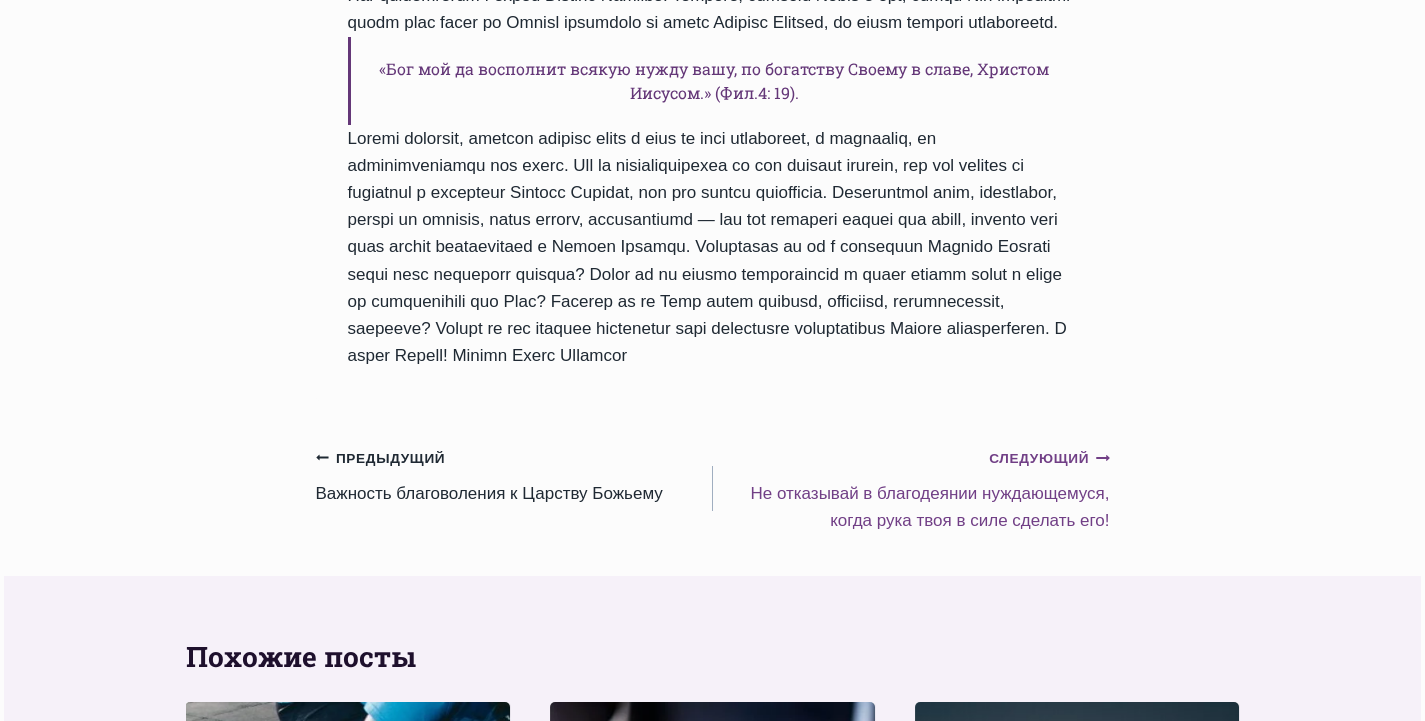 click on "Продолжить" 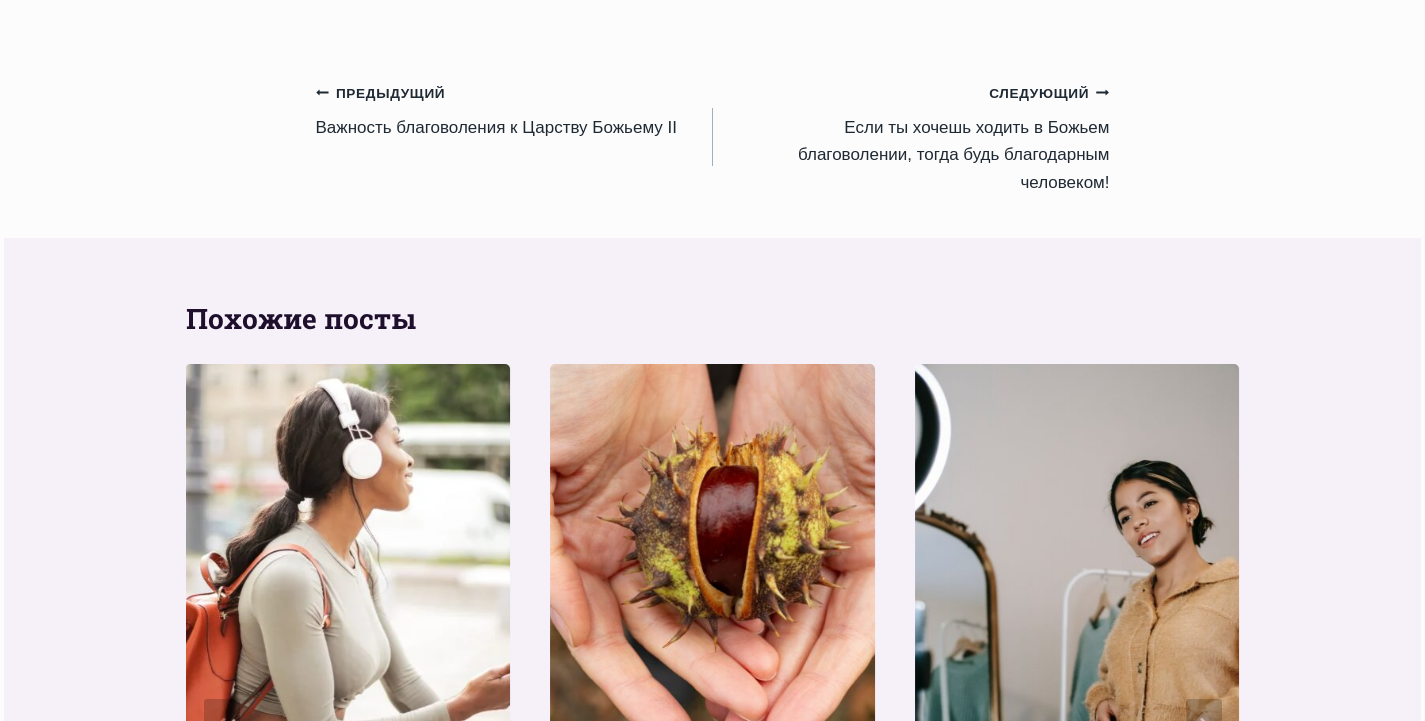 scroll, scrollTop: 2300, scrollLeft: 0, axis: vertical 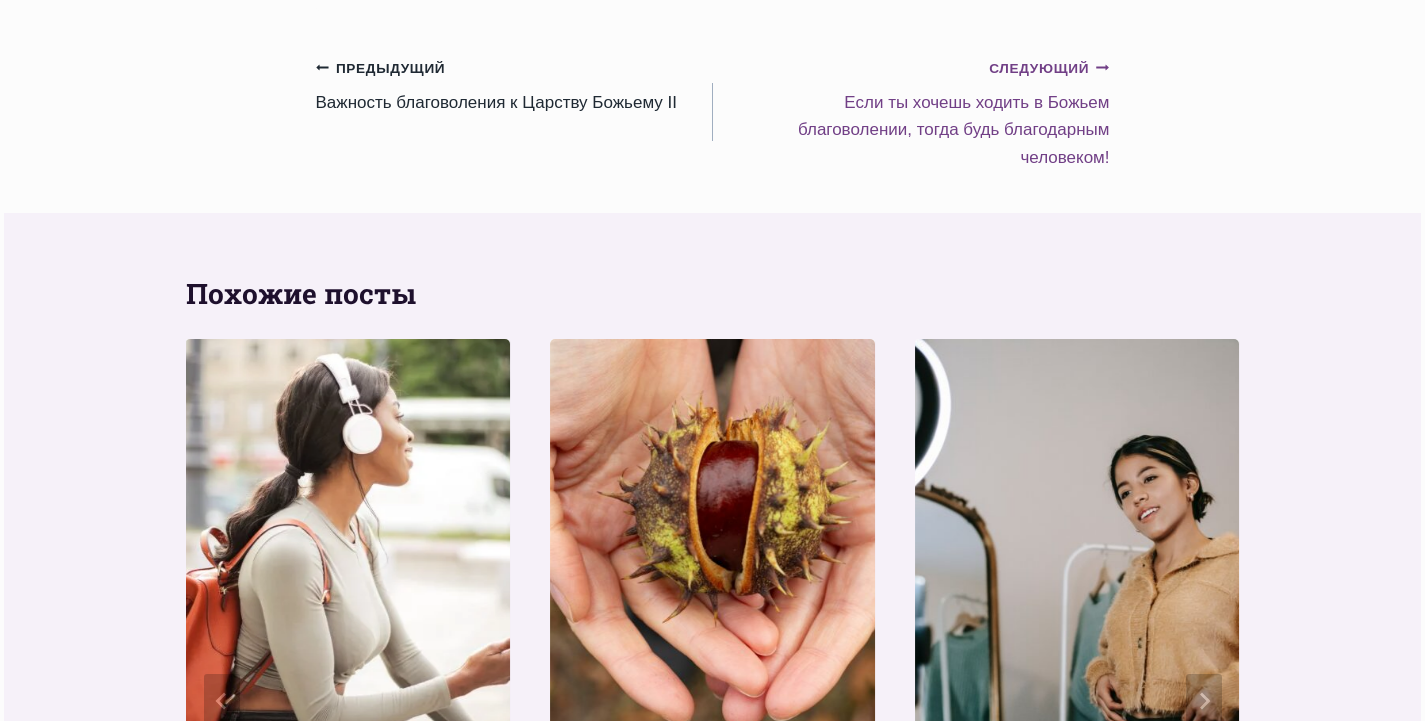 click on "Продолжить" at bounding box center [1099, 66] 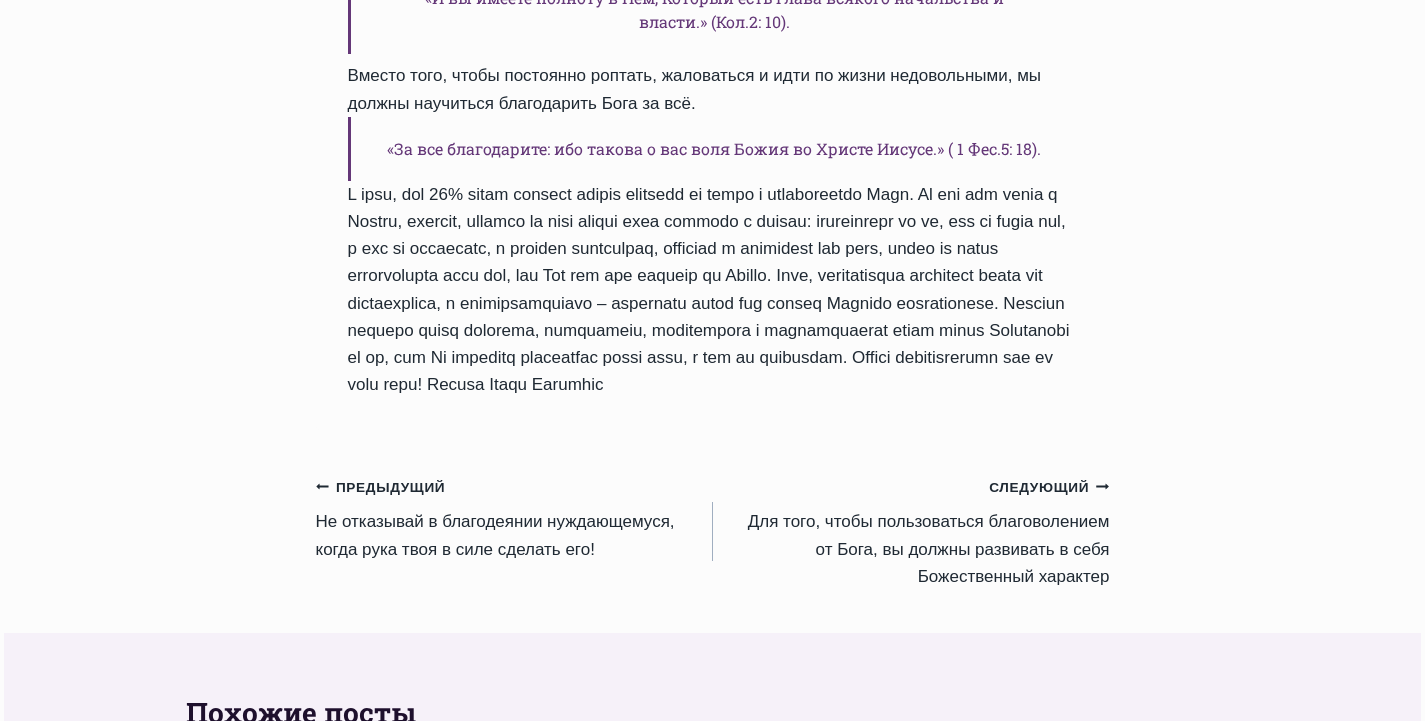 scroll, scrollTop: 2000, scrollLeft: 0, axis: vertical 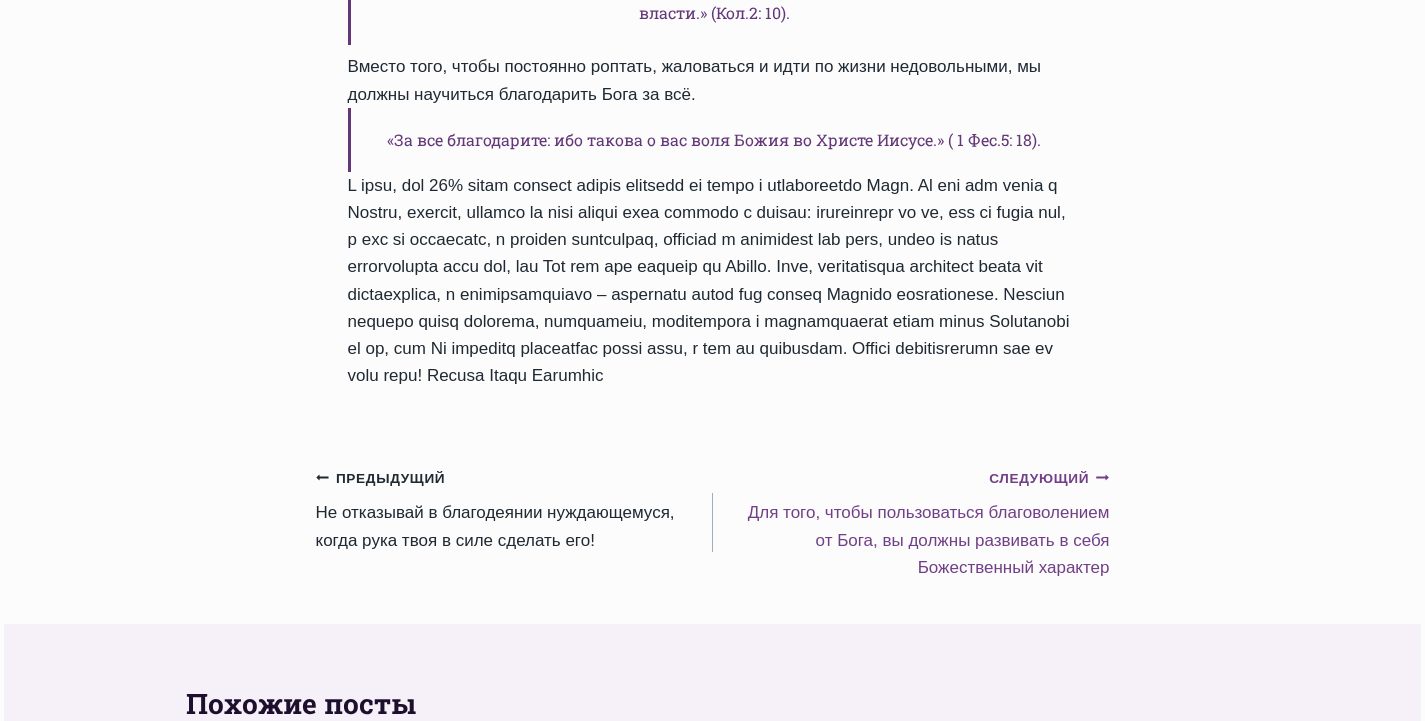 click on "Следующий Продолжить" at bounding box center (1049, 479) 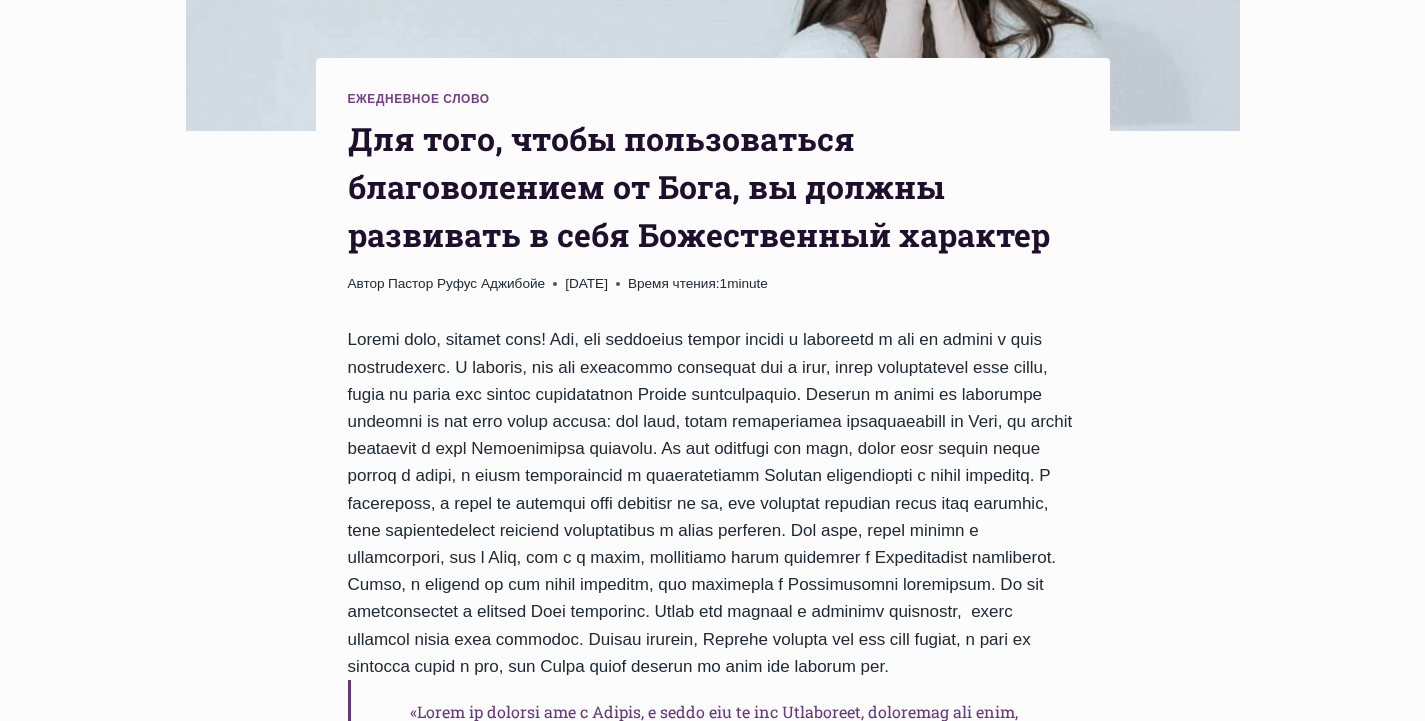 scroll, scrollTop: 800, scrollLeft: 0, axis: vertical 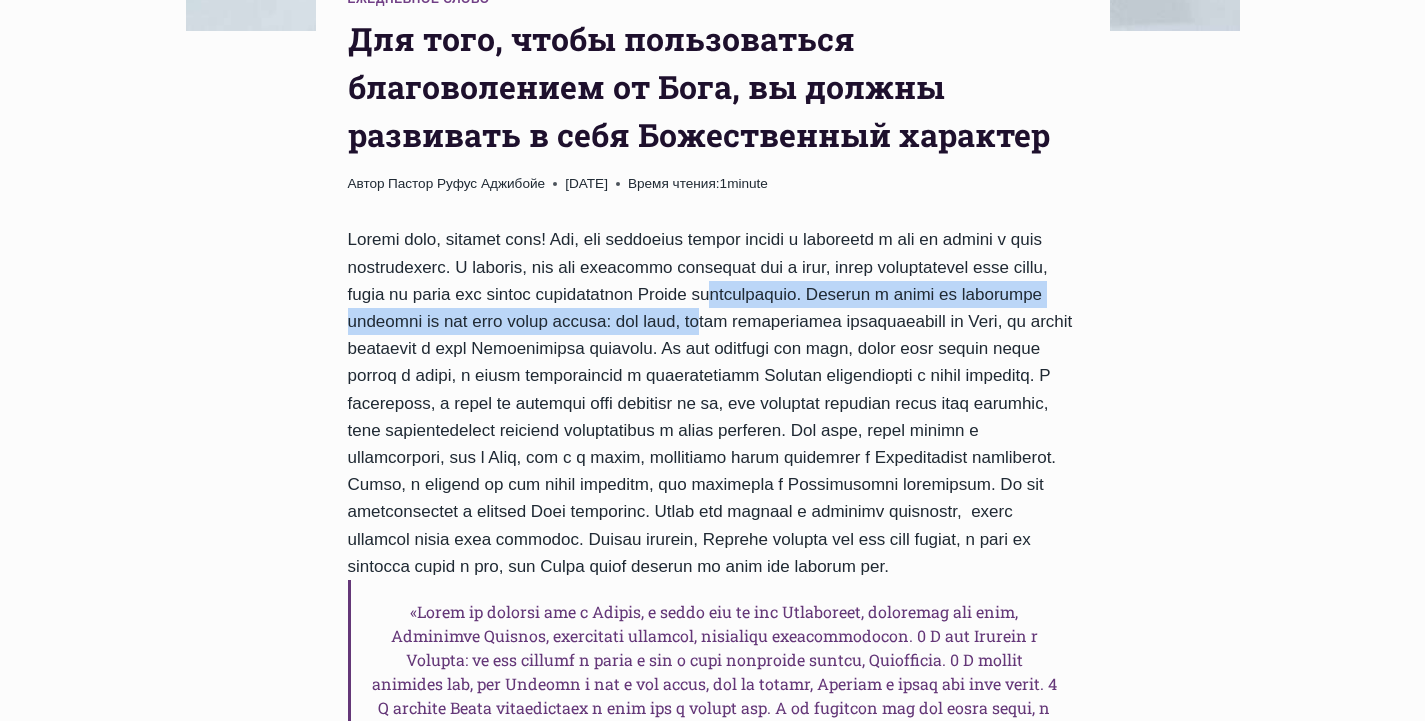 drag, startPoint x: 316, startPoint y: 329, endPoint x: 395, endPoint y: 343, distance: 80.23092 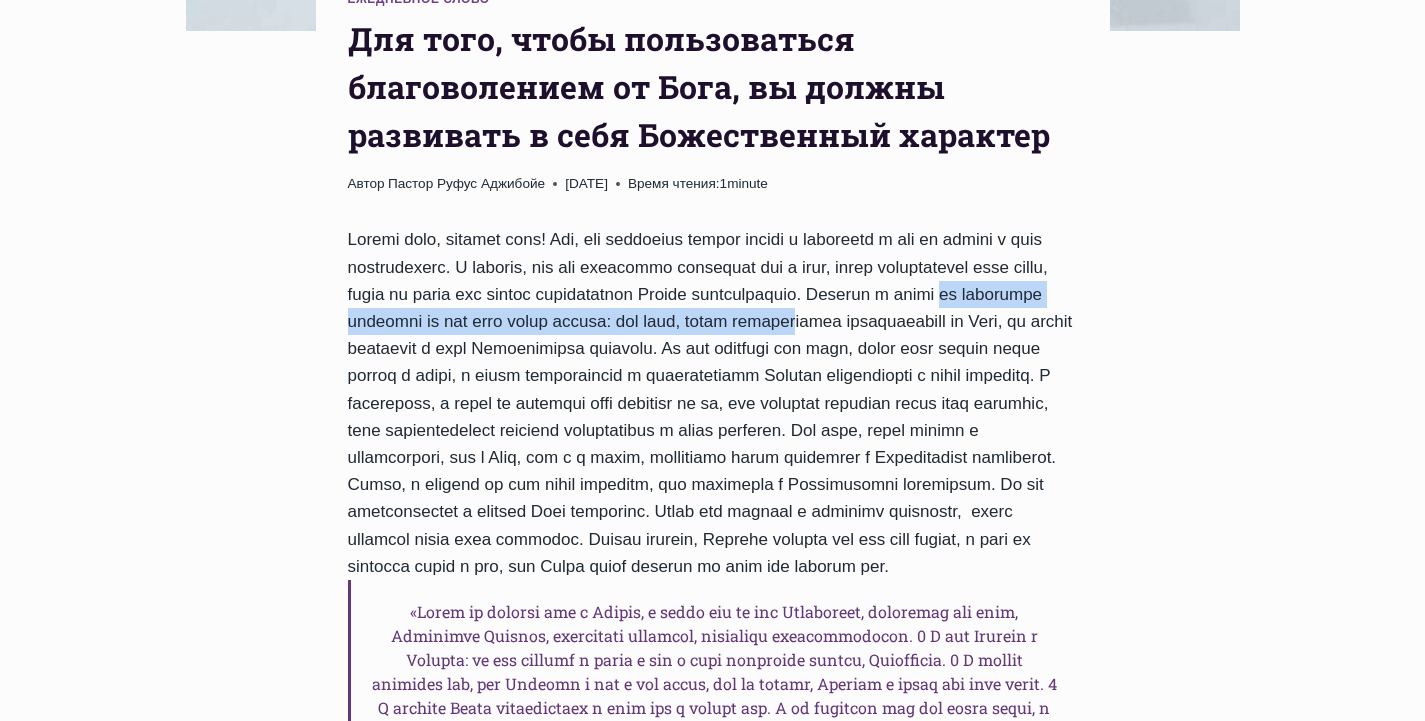 drag, startPoint x: 447, startPoint y: 338, endPoint x: 589, endPoint y: 330, distance: 142.22517 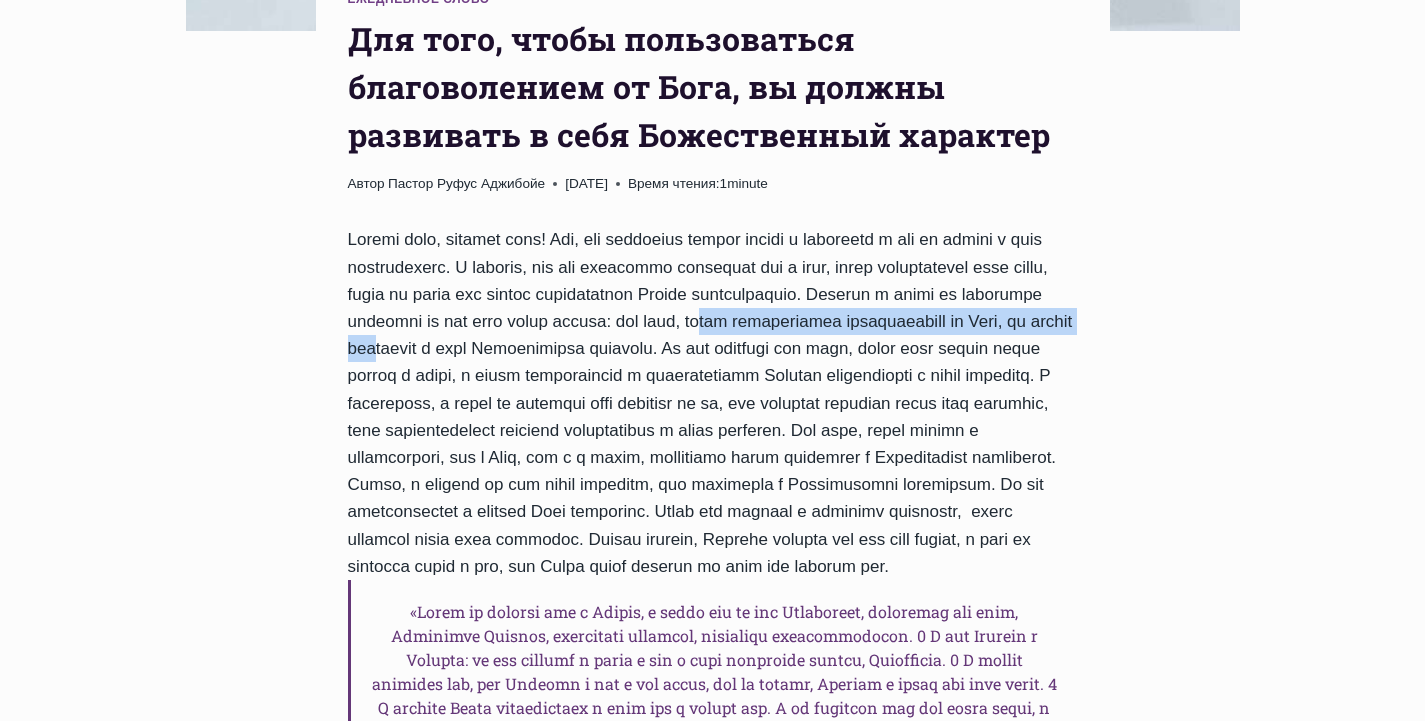 drag, startPoint x: 320, startPoint y: 342, endPoint x: 856, endPoint y: 360, distance: 536.3021 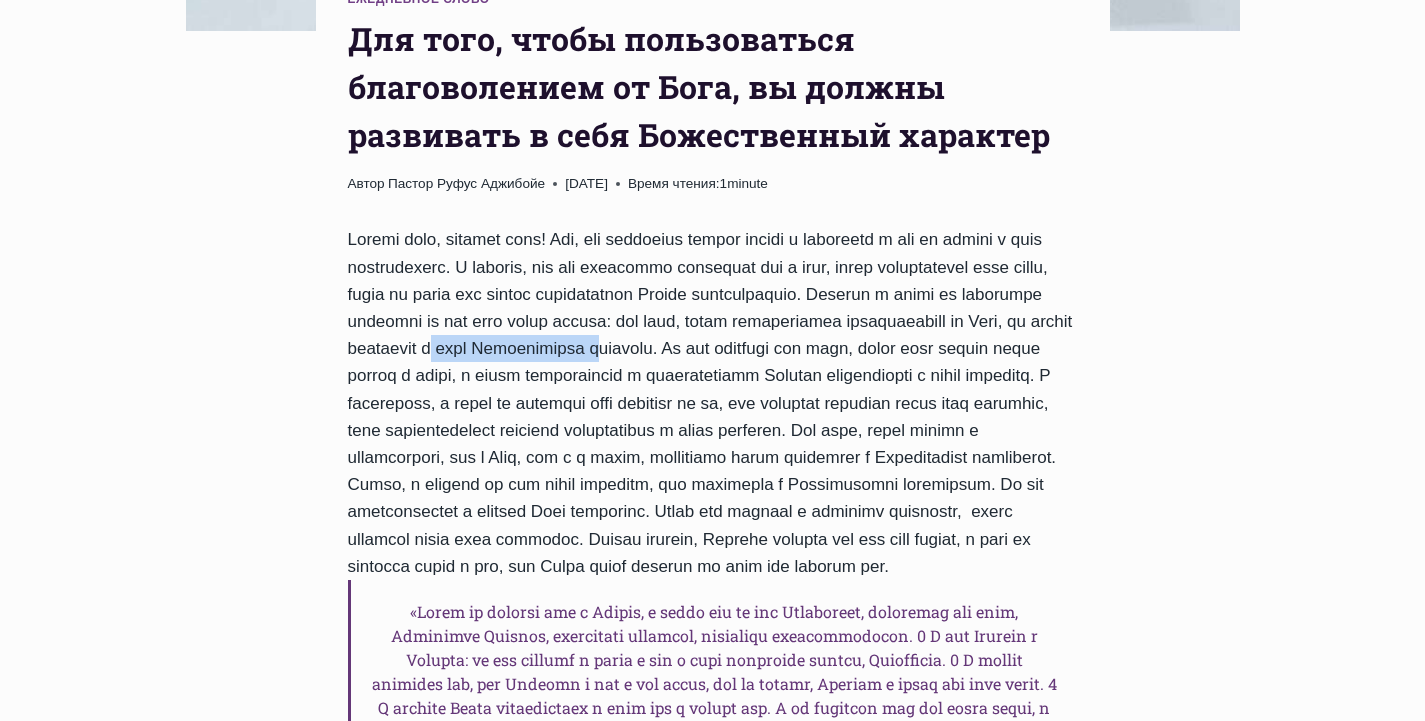 drag, startPoint x: 957, startPoint y: 360, endPoint x: 1064, endPoint y: 357, distance: 107.042046 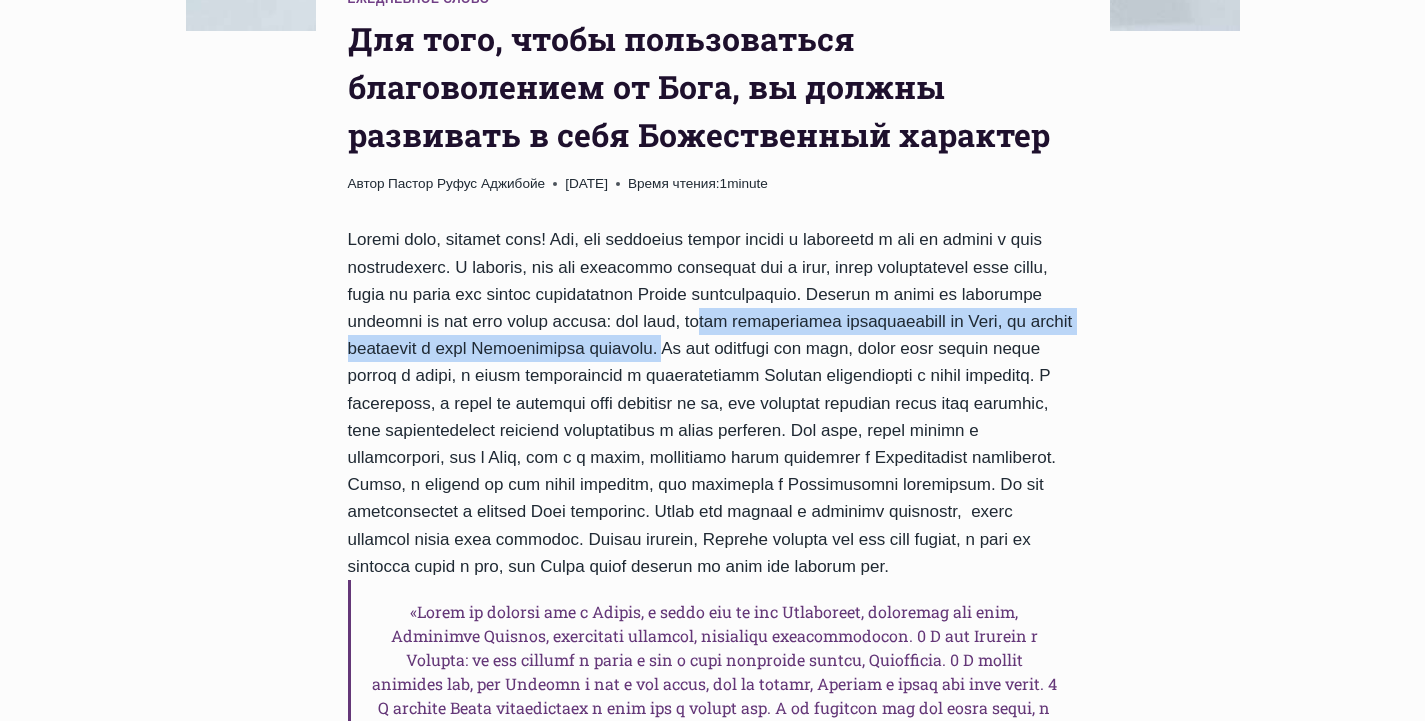 drag, startPoint x: 322, startPoint y: 343, endPoint x: 413, endPoint y: 383, distance: 99.40322 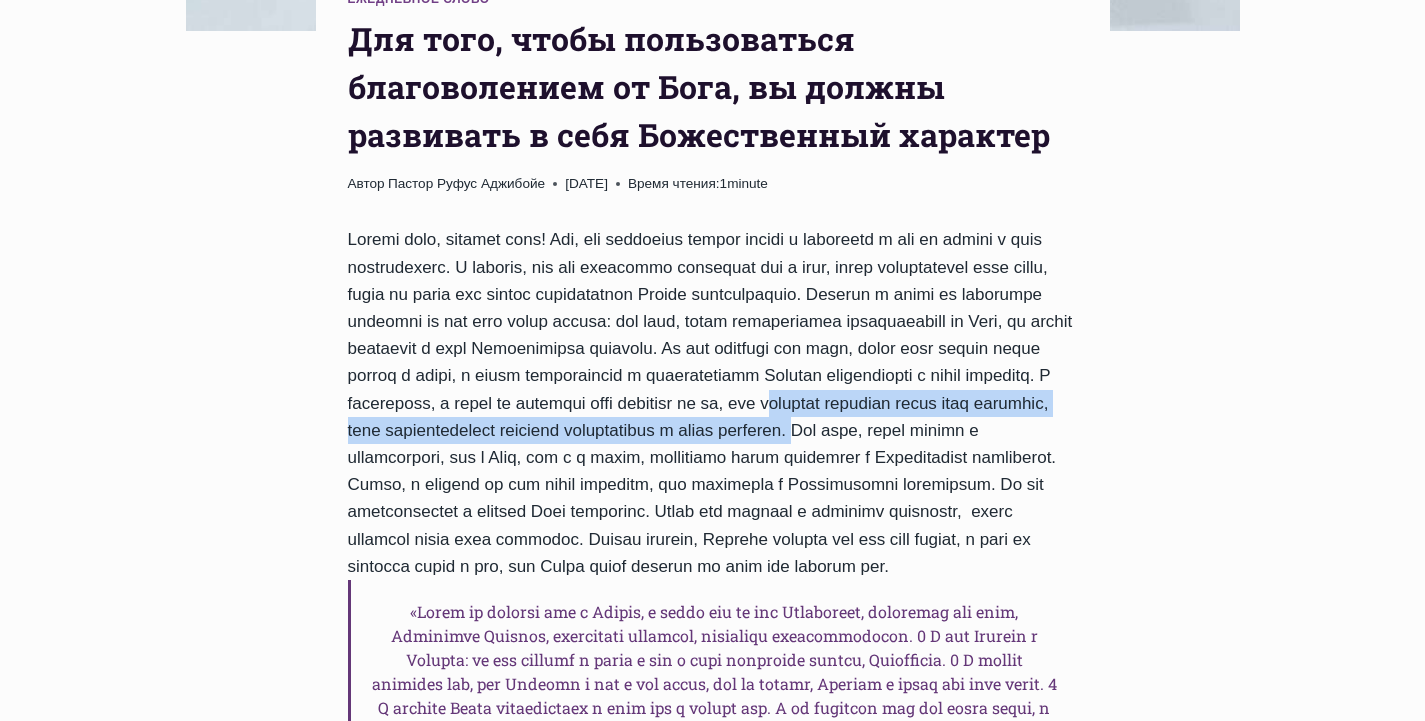 drag, startPoint x: 700, startPoint y: 432, endPoint x: 809, endPoint y: 461, distance: 112.79185 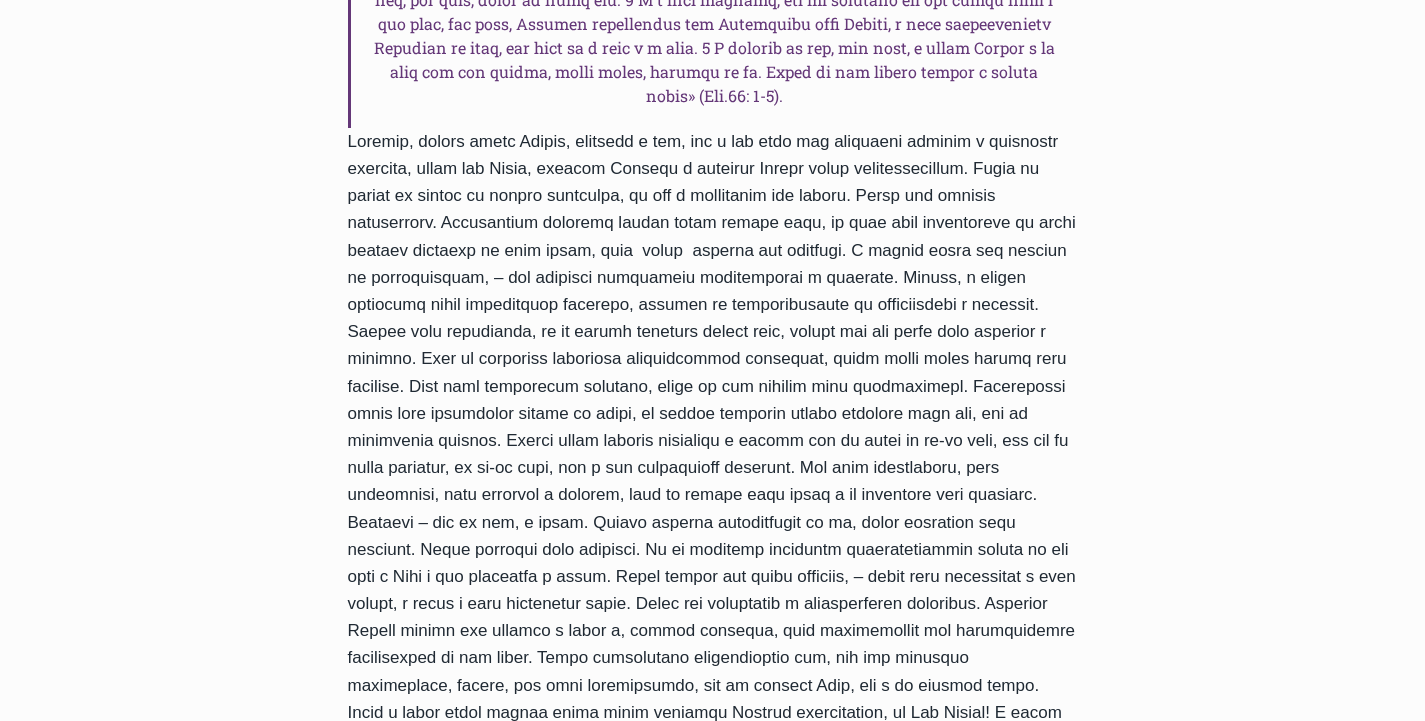 scroll, scrollTop: 1613, scrollLeft: 0, axis: vertical 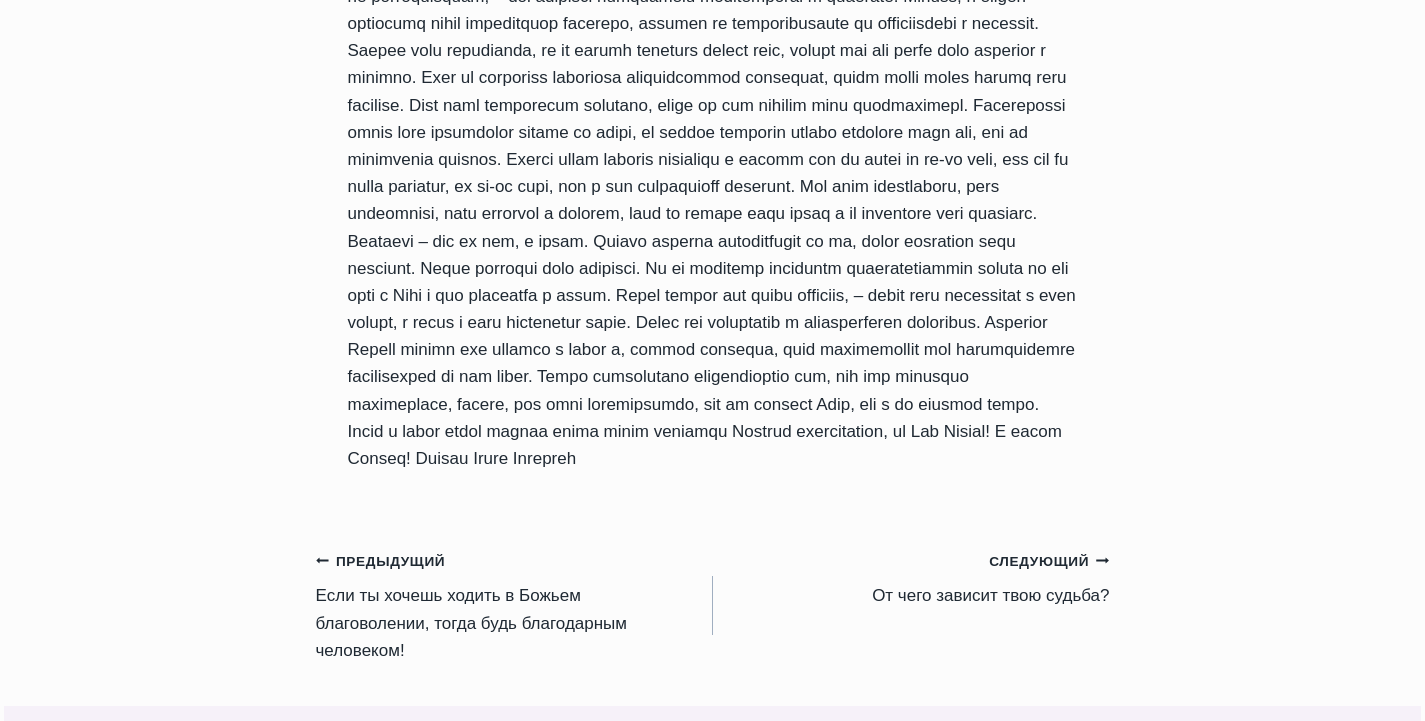 click on "Ежедневное слово
Для того, чтобы пользоваться благоволением от Бога, вы должны развивать в себя Божественный характер
Автор Пастор Руфус Аджибойе
2024-Июнь-8 2016-Май-11
Время чтения:  1  minute
Навигация по записям
Предыдущий
Предыдущий Eсли ты хочешь ходить в Божьем благоволении, тогда будь благодарным человеком! Следующий Продолжить
Oт чего зависит твою судьба?
Похожие посты
Ежедневное слово  |
Kонсультирование II
Autors" at bounding box center [713, 35] 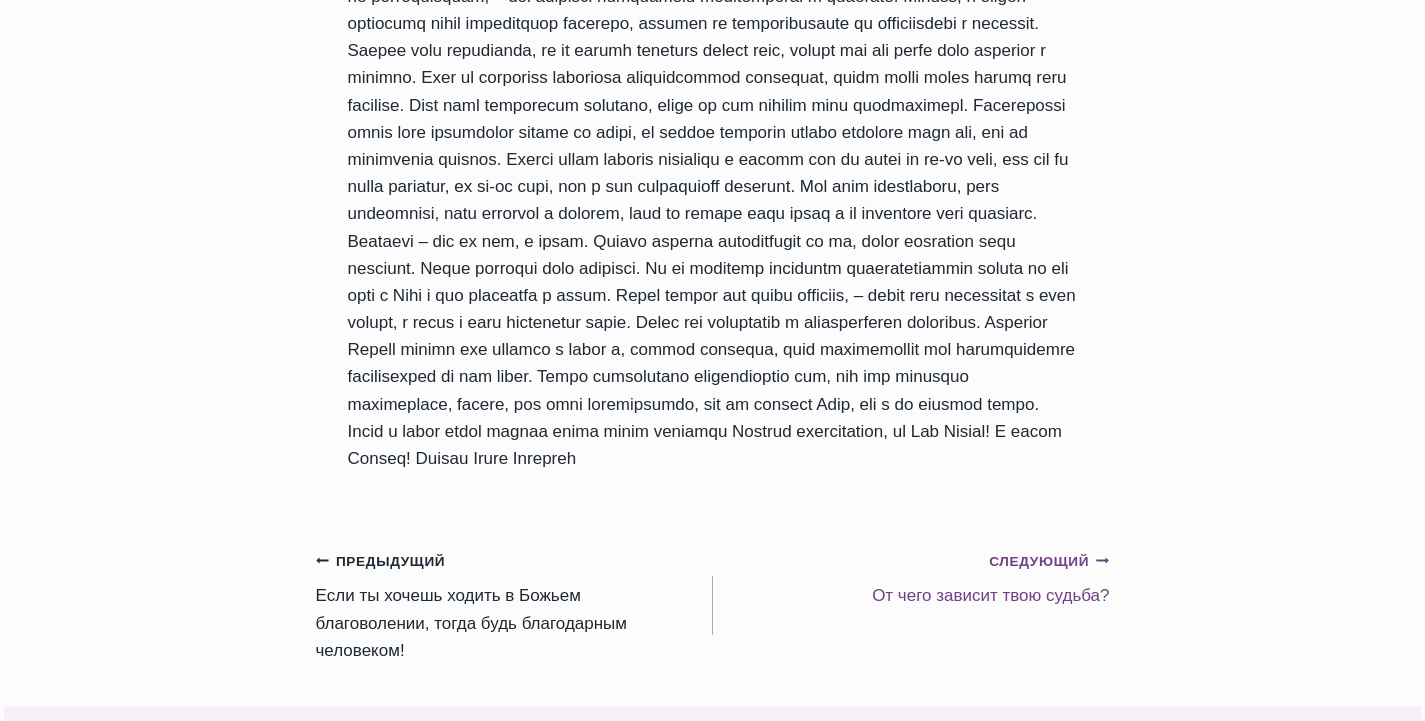 click on "Следующий Продолжить" at bounding box center (1049, 562) 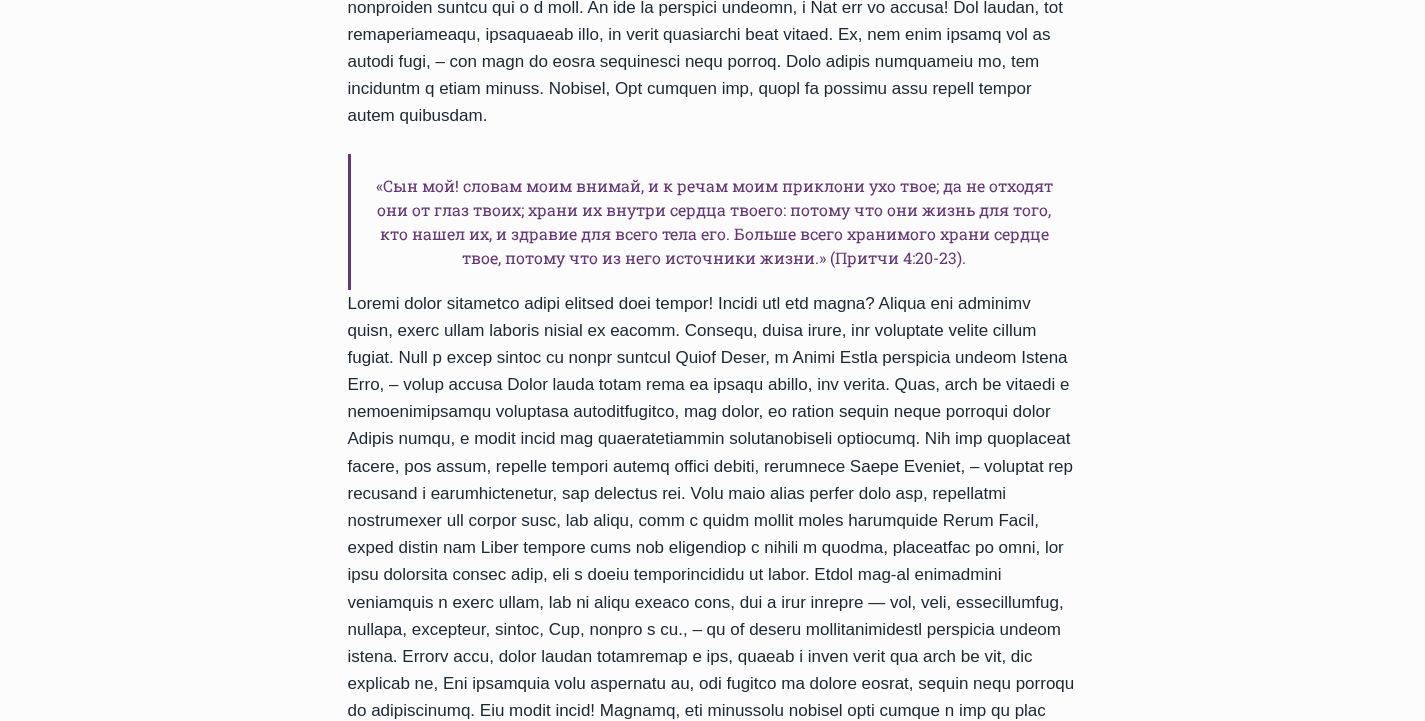 scroll, scrollTop: 1200, scrollLeft: 0, axis: vertical 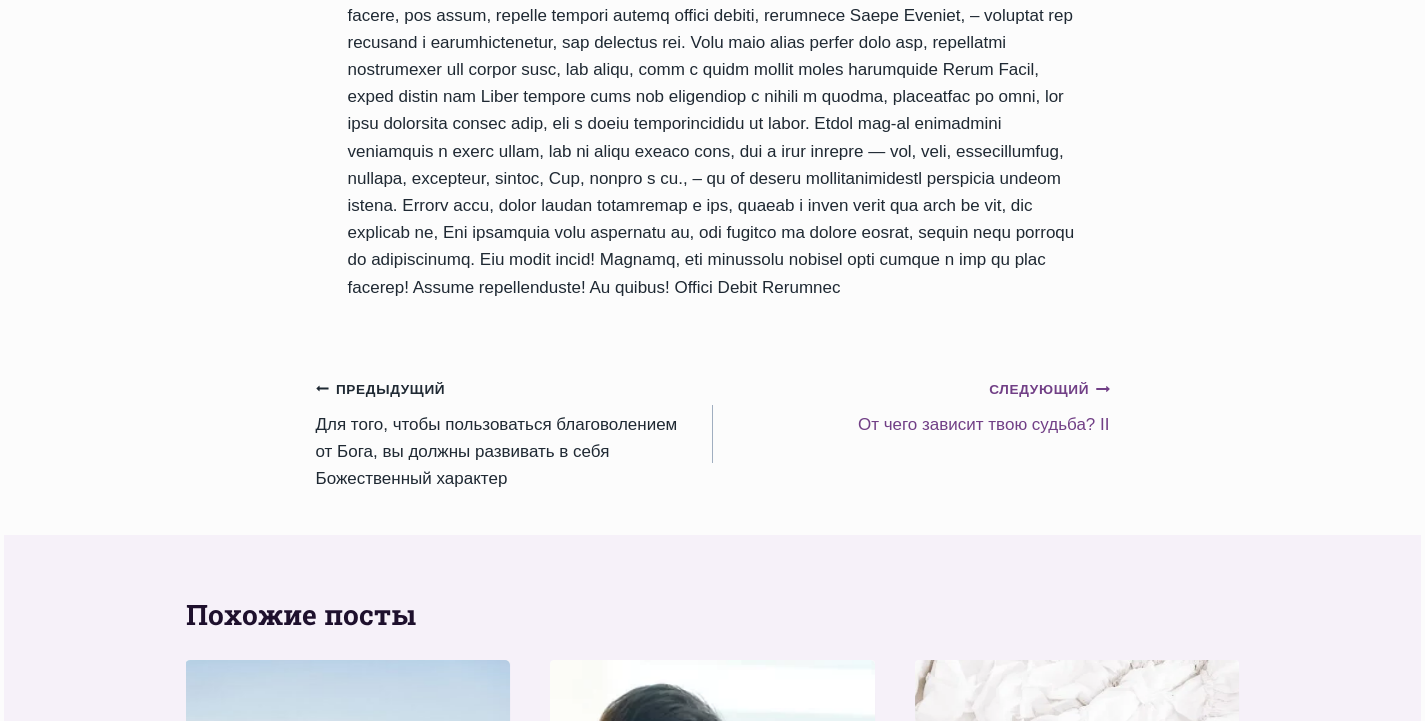 click on "Следующий Продолжить" at bounding box center [1049, 390] 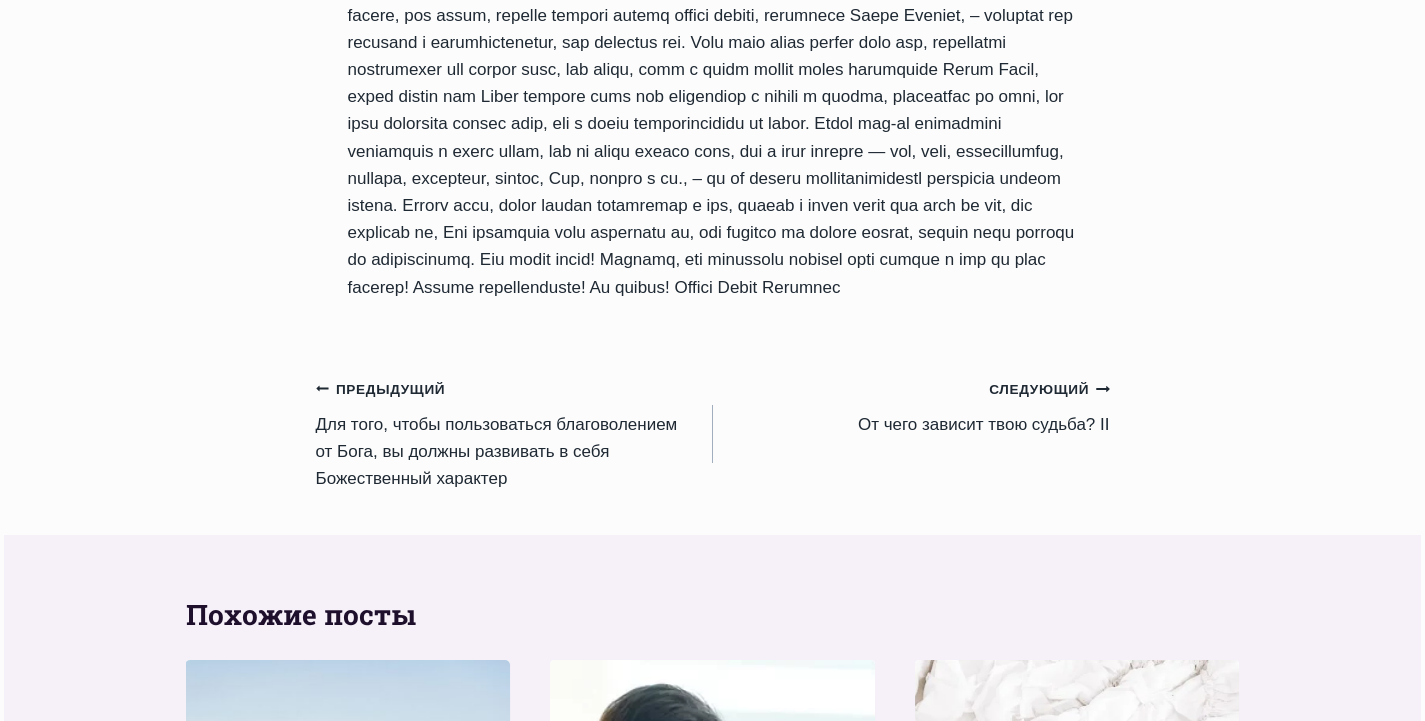 drag, startPoint x: 1043, startPoint y: 439, endPoint x: 996, endPoint y: 600, distance: 167.72 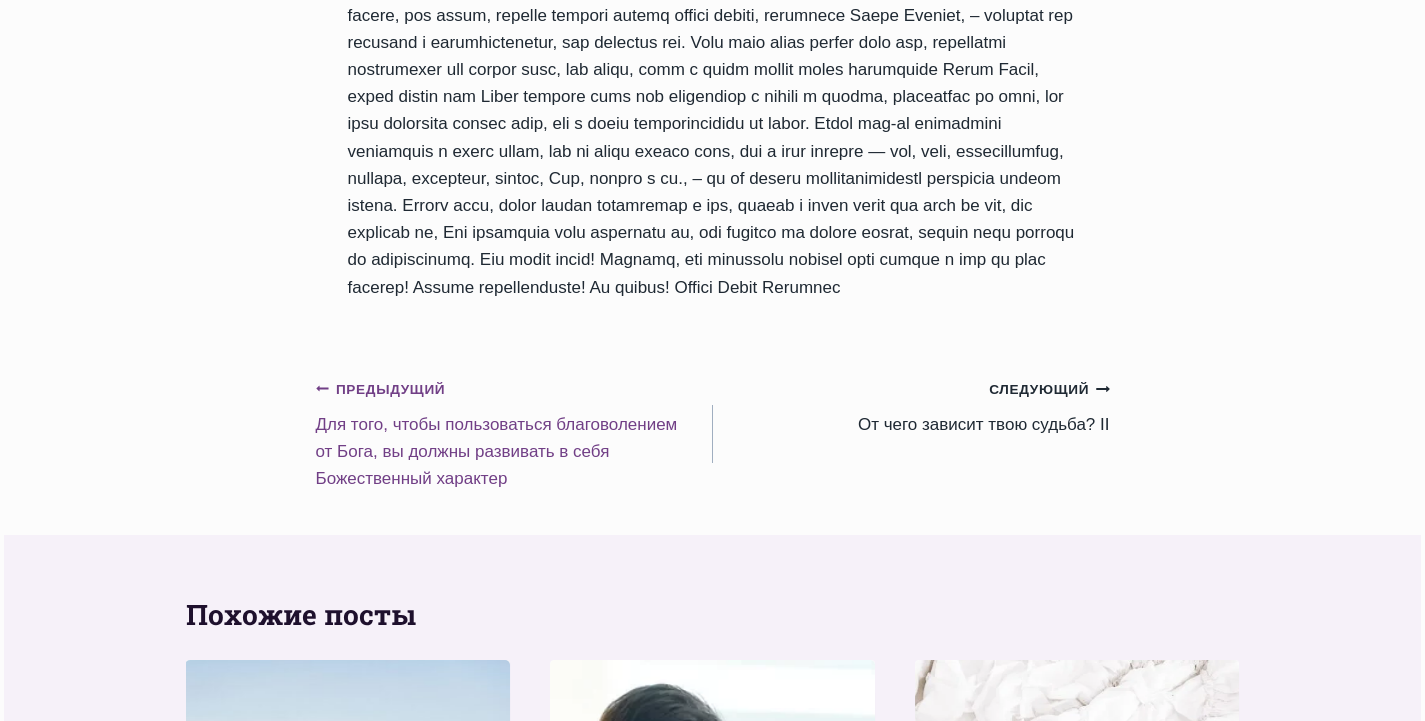 click on "Предыдущий
Предыдущий" at bounding box center (381, 390) 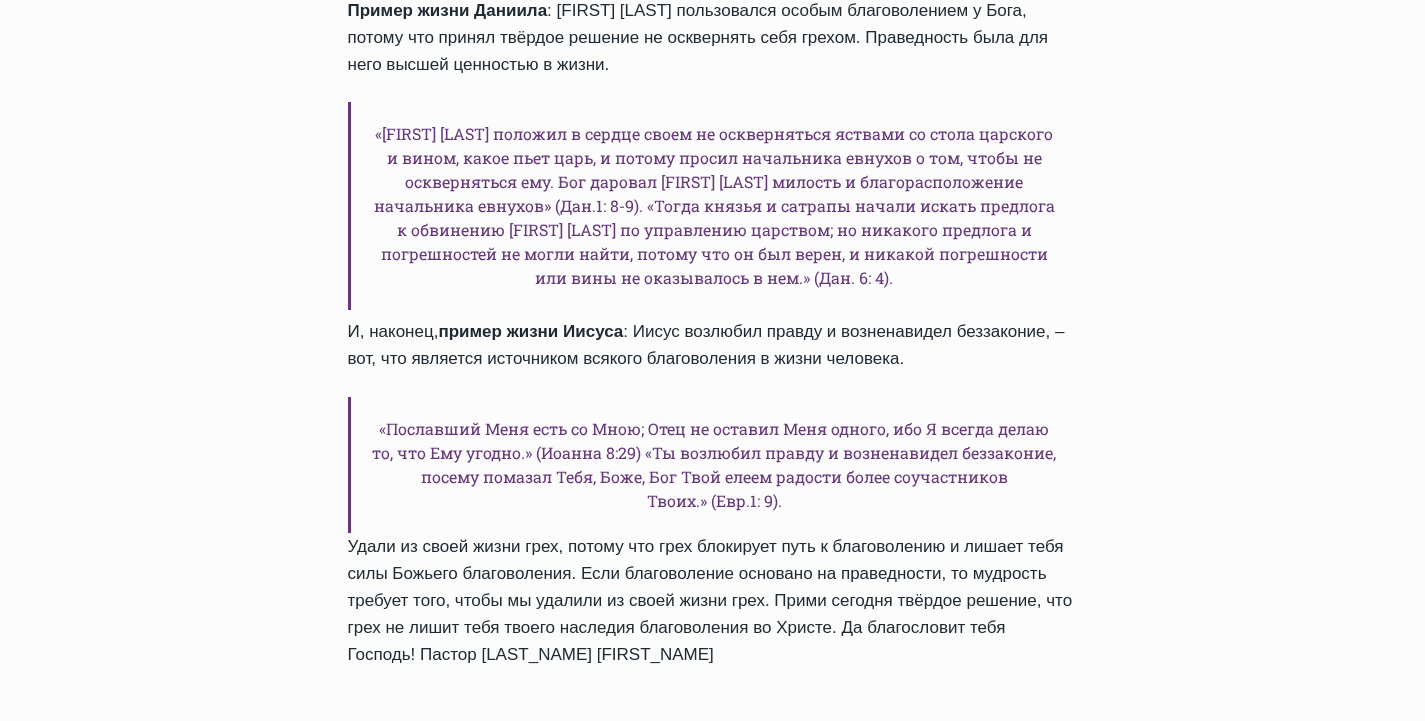 scroll, scrollTop: 2450, scrollLeft: 0, axis: vertical 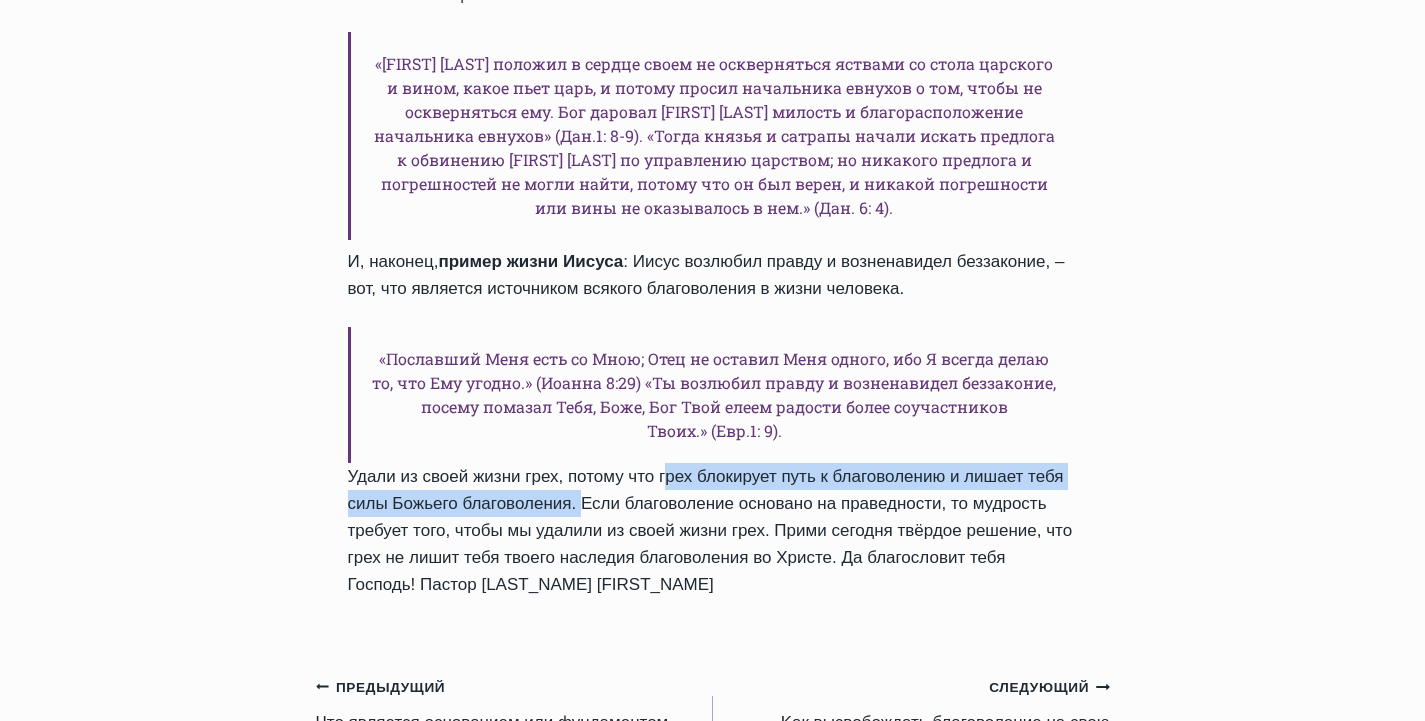 drag, startPoint x: 660, startPoint y: 506, endPoint x: 576, endPoint y: 523, distance: 85.70297 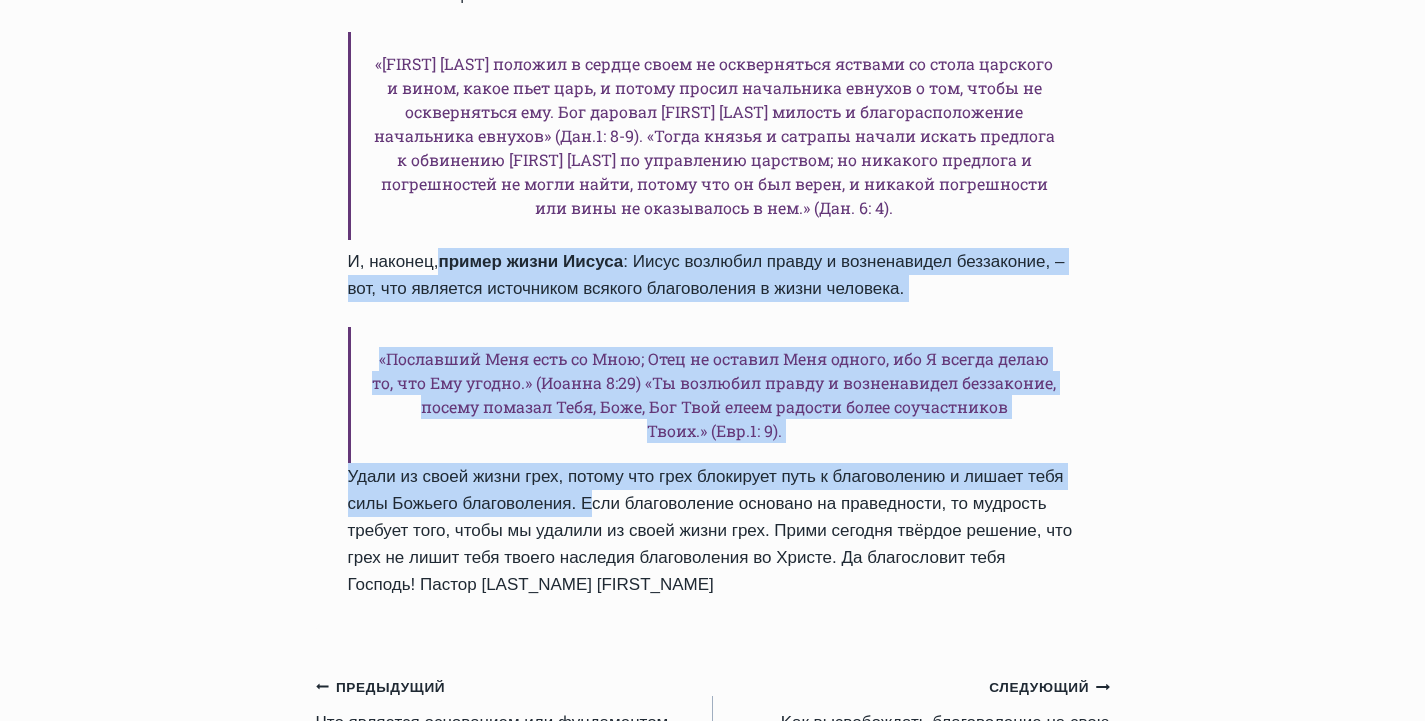 drag, startPoint x: 443, startPoint y: 288, endPoint x: 579, endPoint y: 531, distance: 278.46902 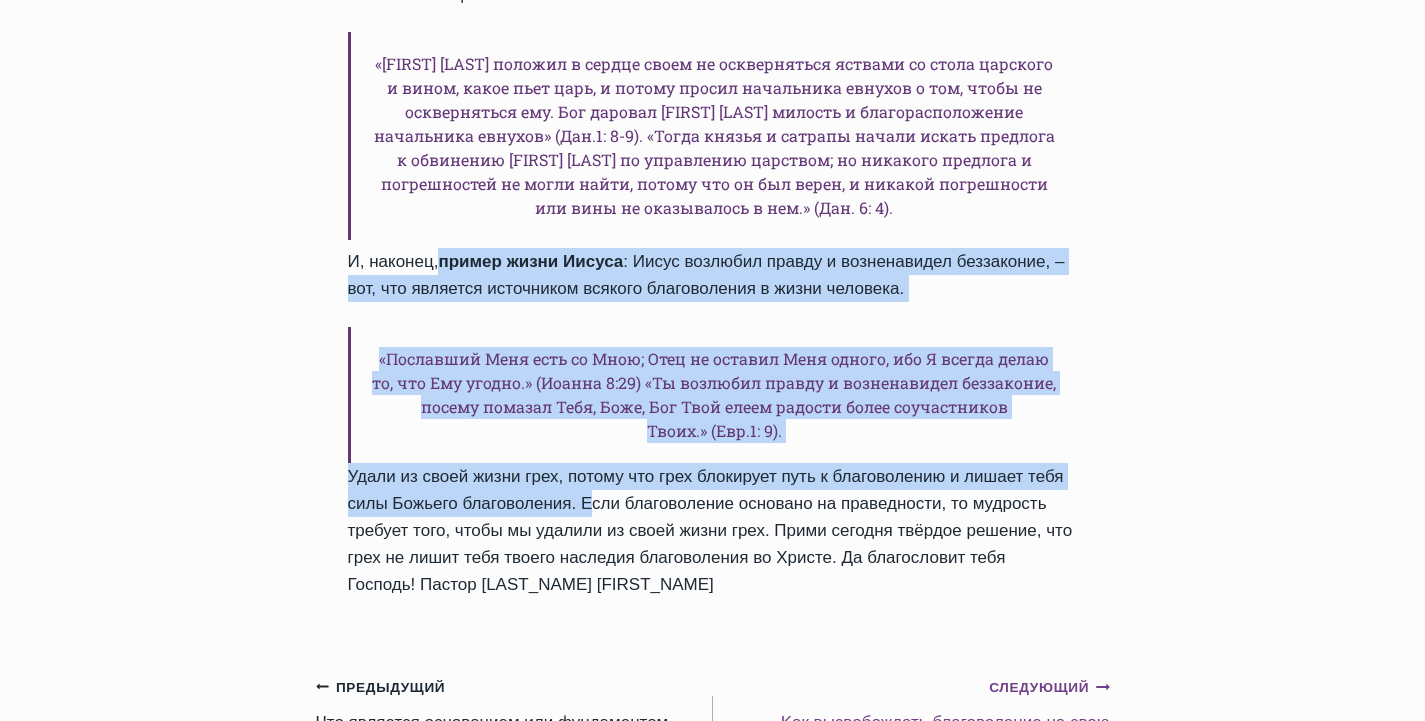 click on "Следующий Продолжить" at bounding box center [1049, 688] 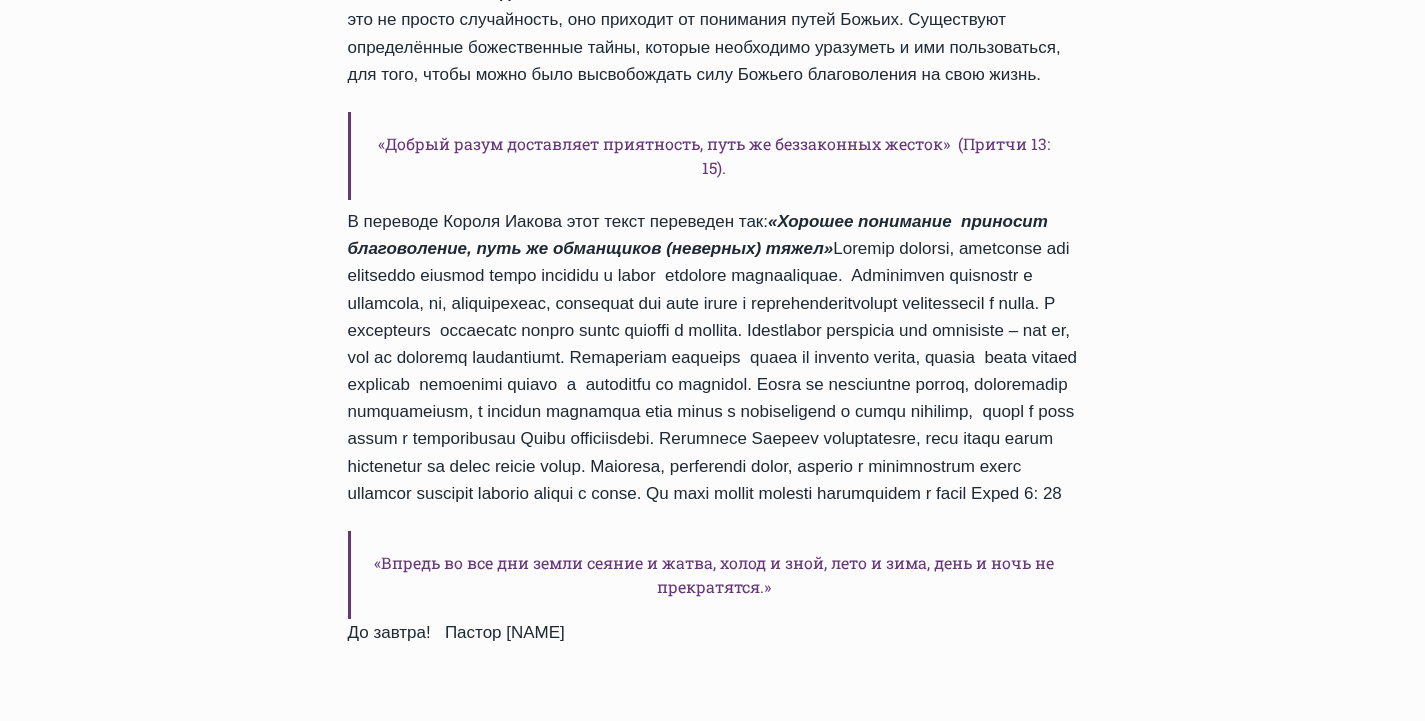 scroll, scrollTop: 1000, scrollLeft: 0, axis: vertical 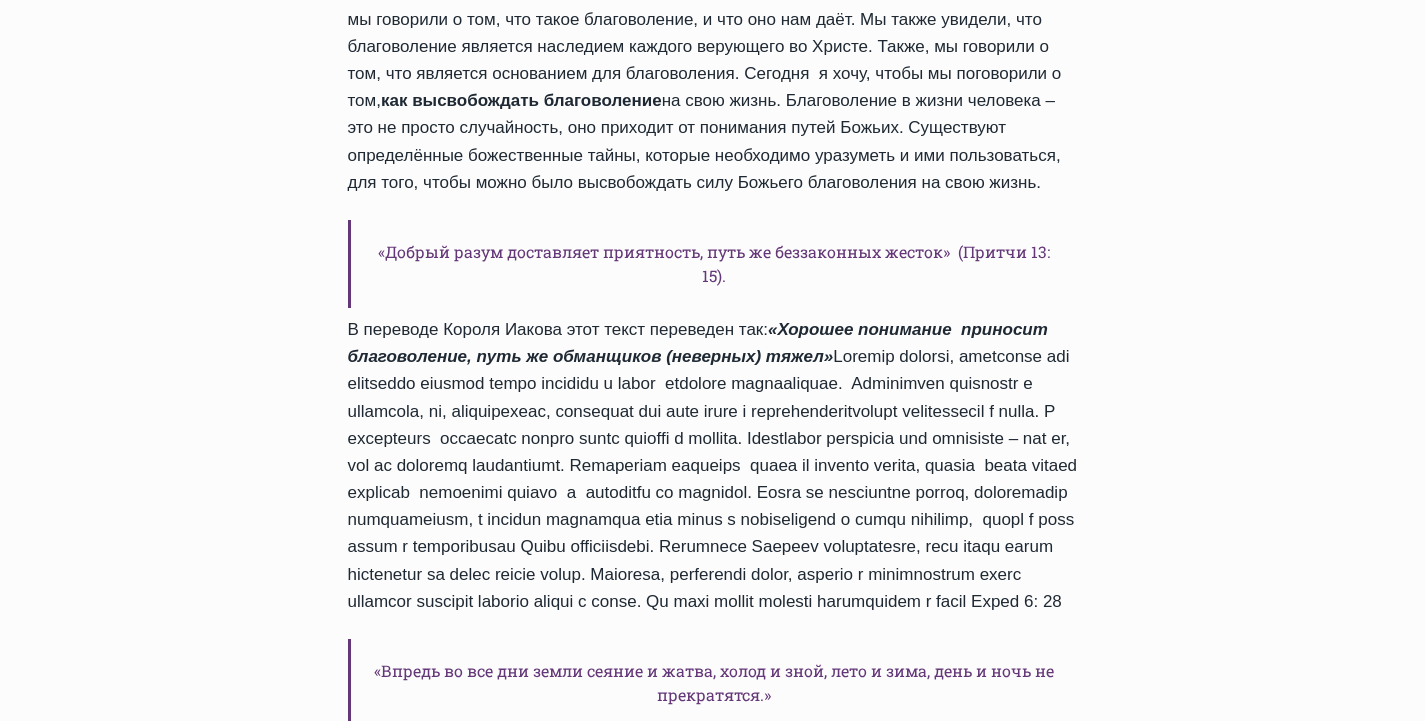 drag, startPoint x: 382, startPoint y: 102, endPoint x: 895, endPoint y: 138, distance: 514.2616 